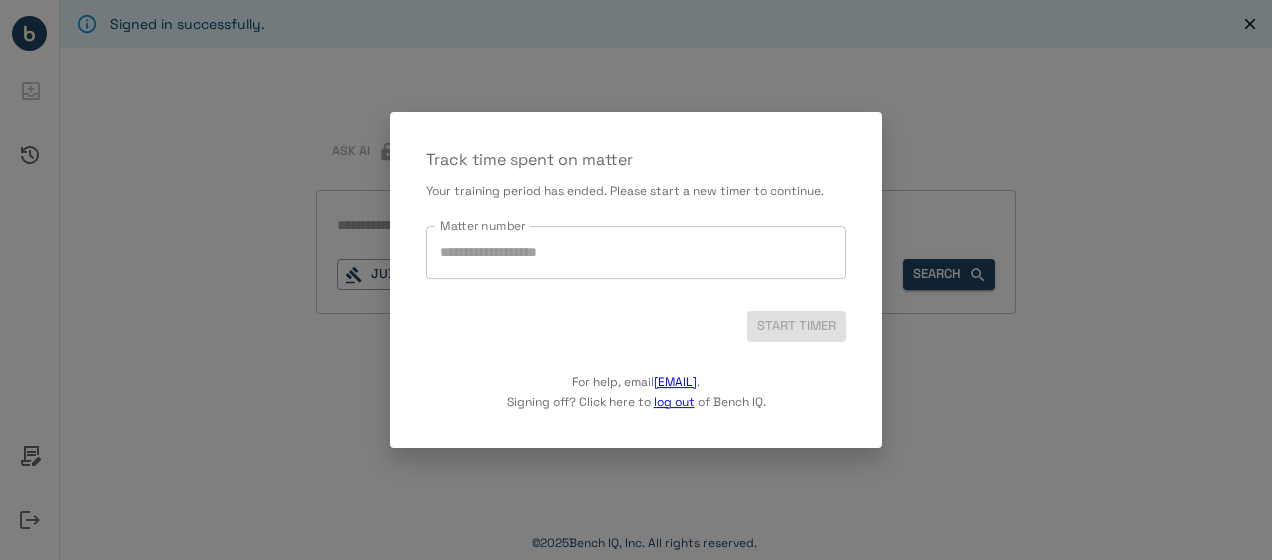 scroll, scrollTop: 0, scrollLeft: 0, axis: both 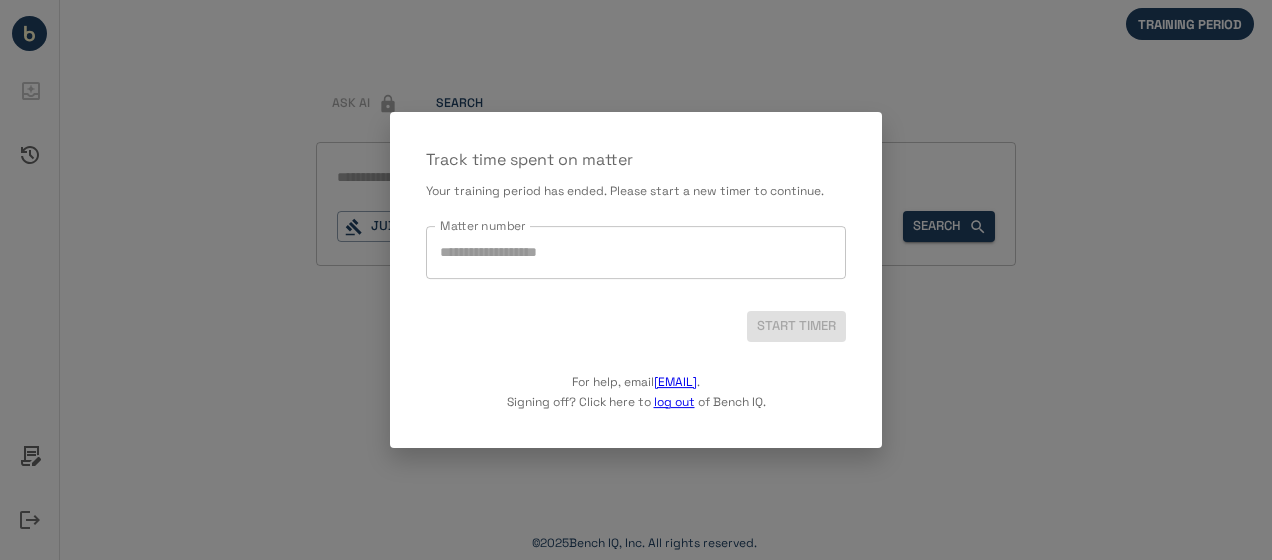 click on "Matter number Matter number" at bounding box center (636, 256) 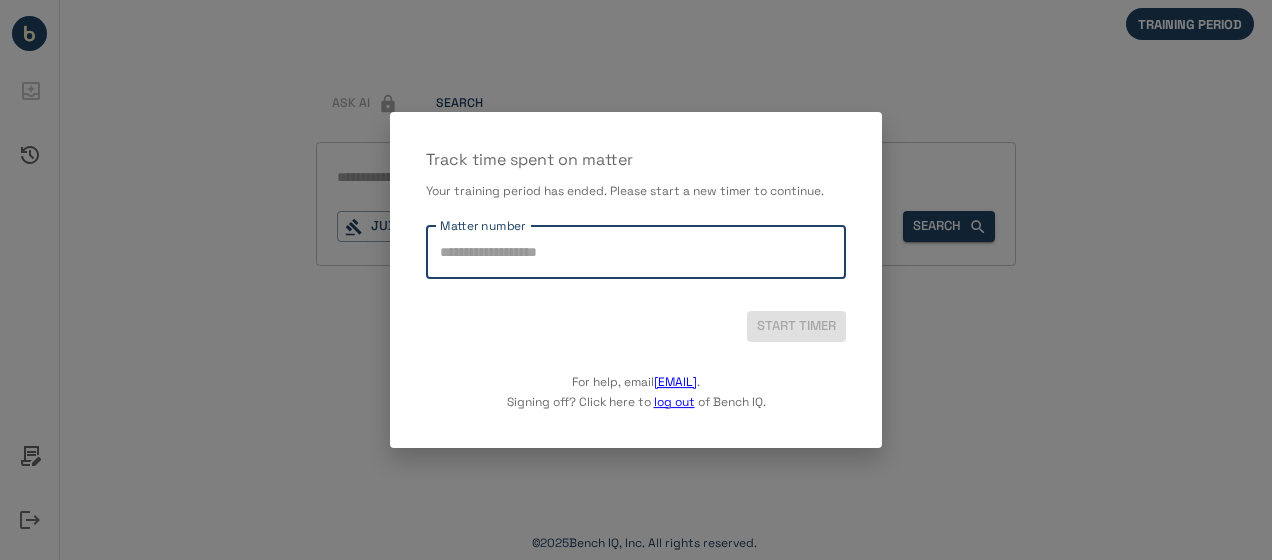 click on "Matter number" at bounding box center (636, 252) 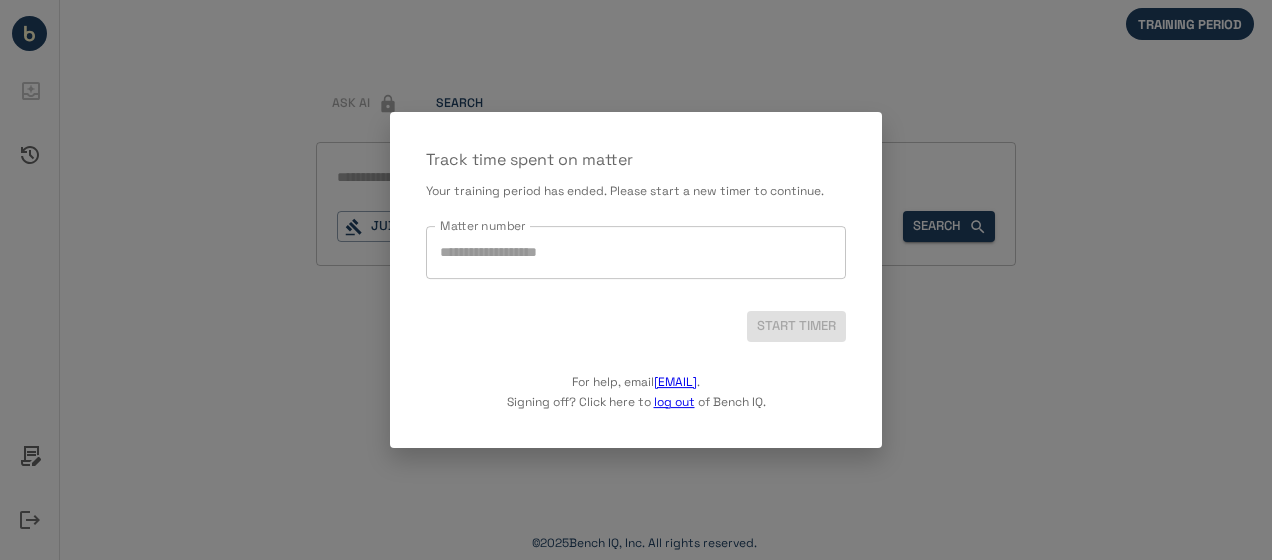 click on "Matter number" at bounding box center [636, 252] 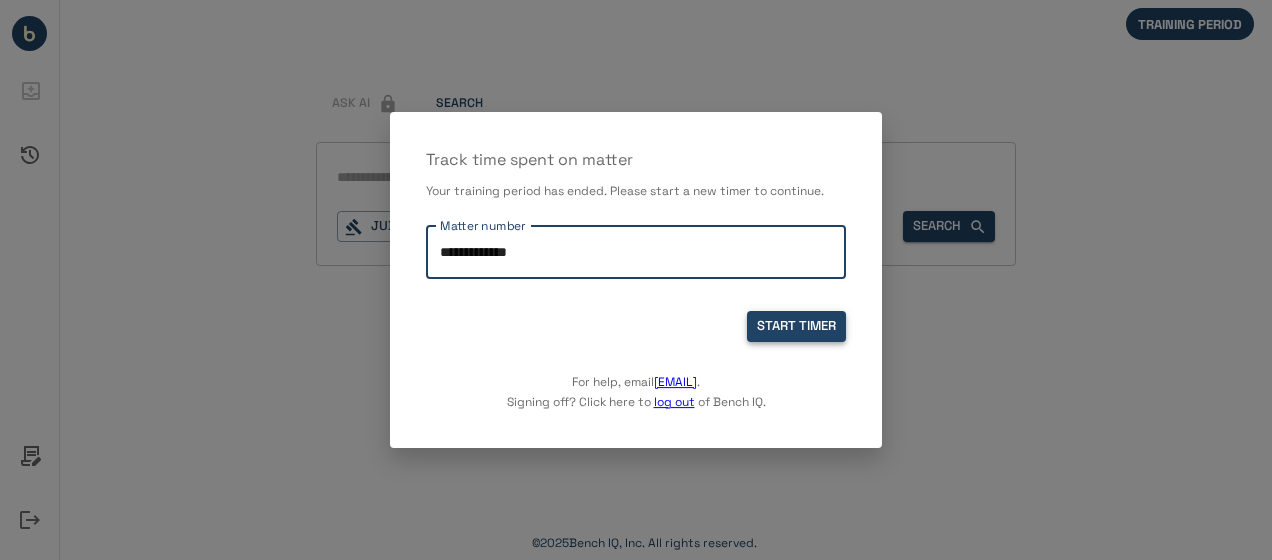 type on "**********" 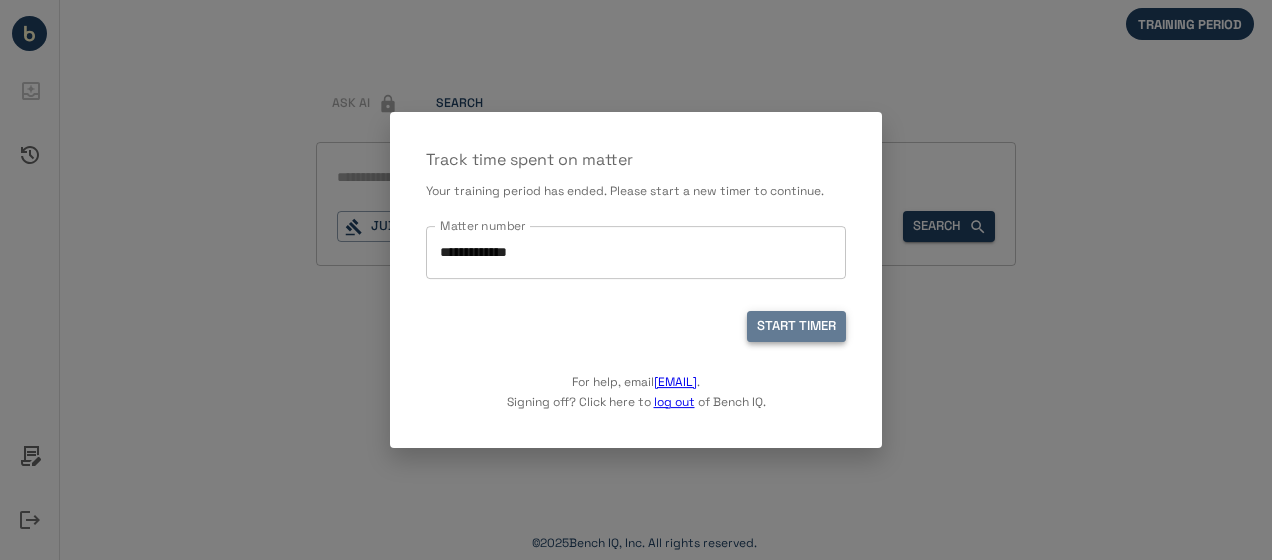 click on "START TIMER" at bounding box center [796, 326] 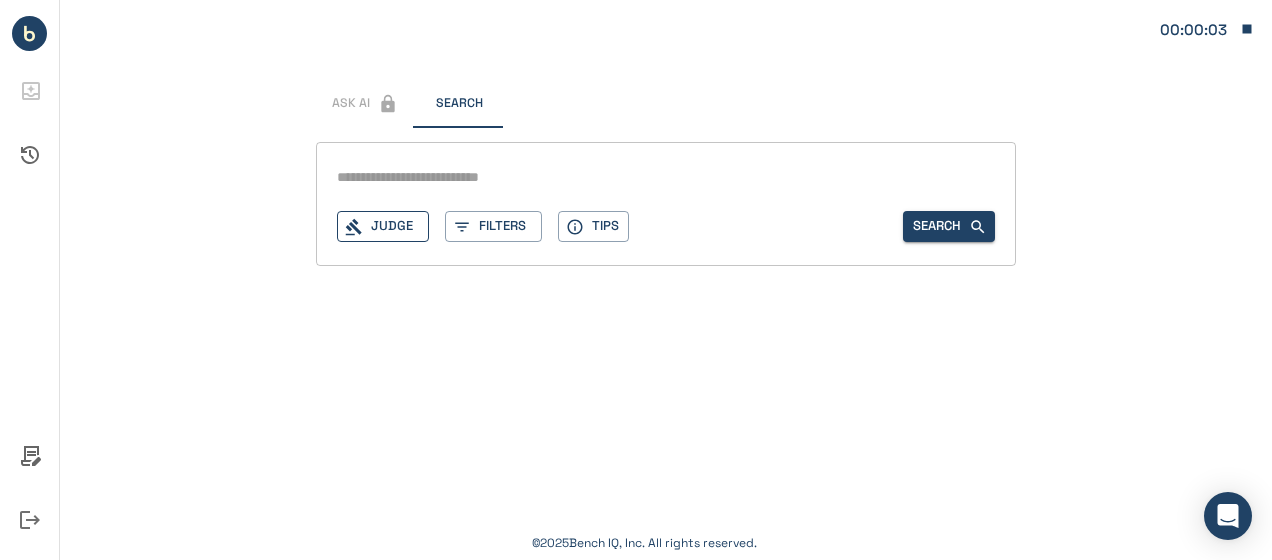 click on "Judge" at bounding box center [383, 226] 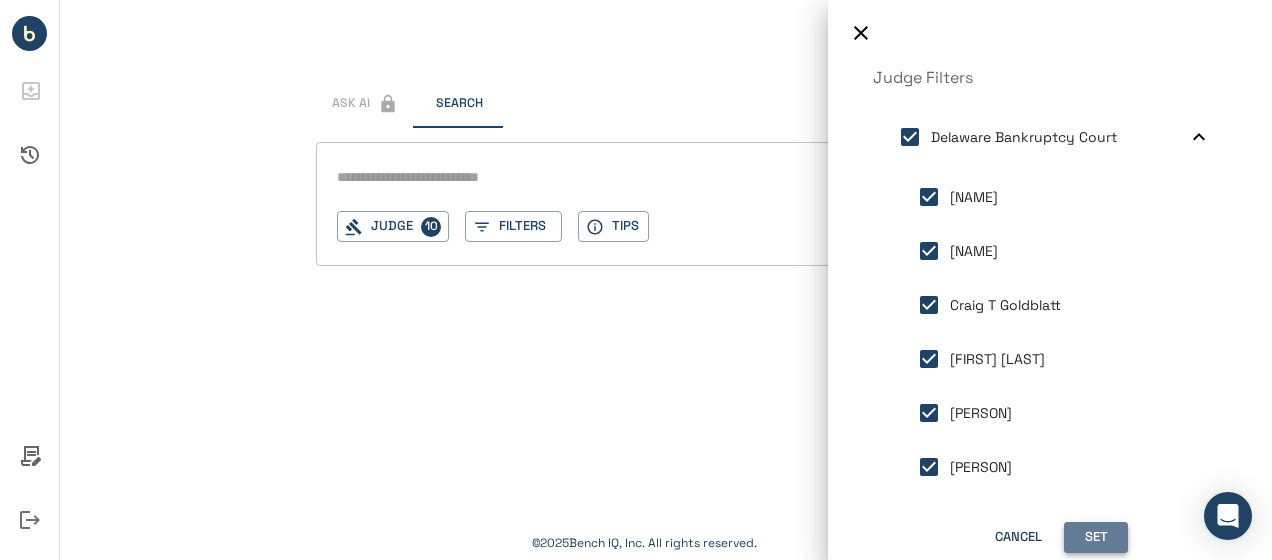 click on "Set" at bounding box center (1096, 537) 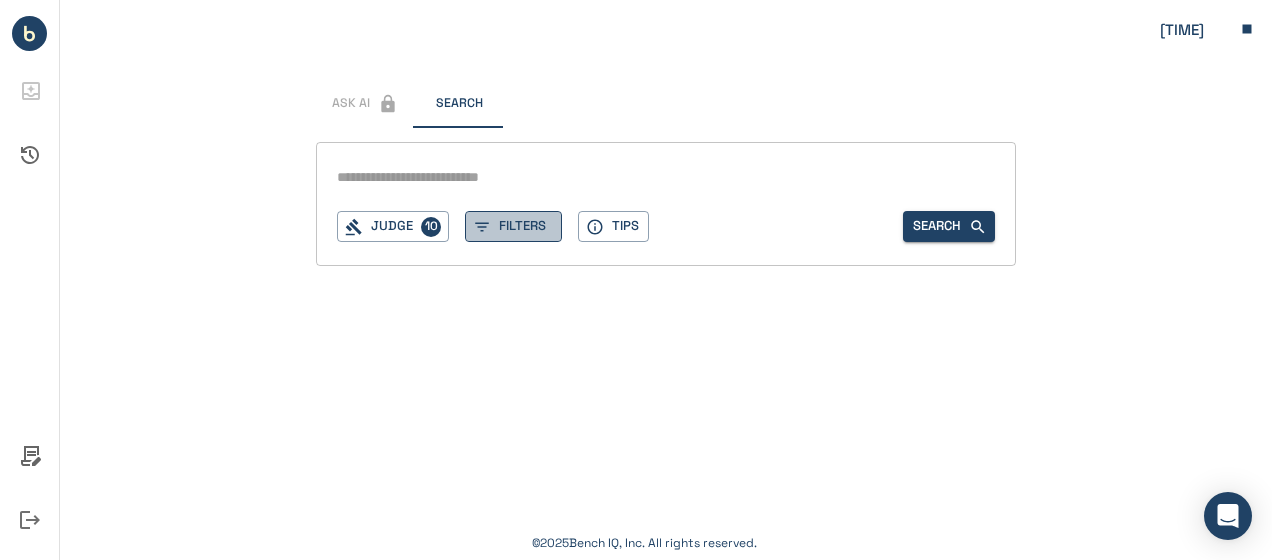 click on "Filters" at bounding box center (513, 226) 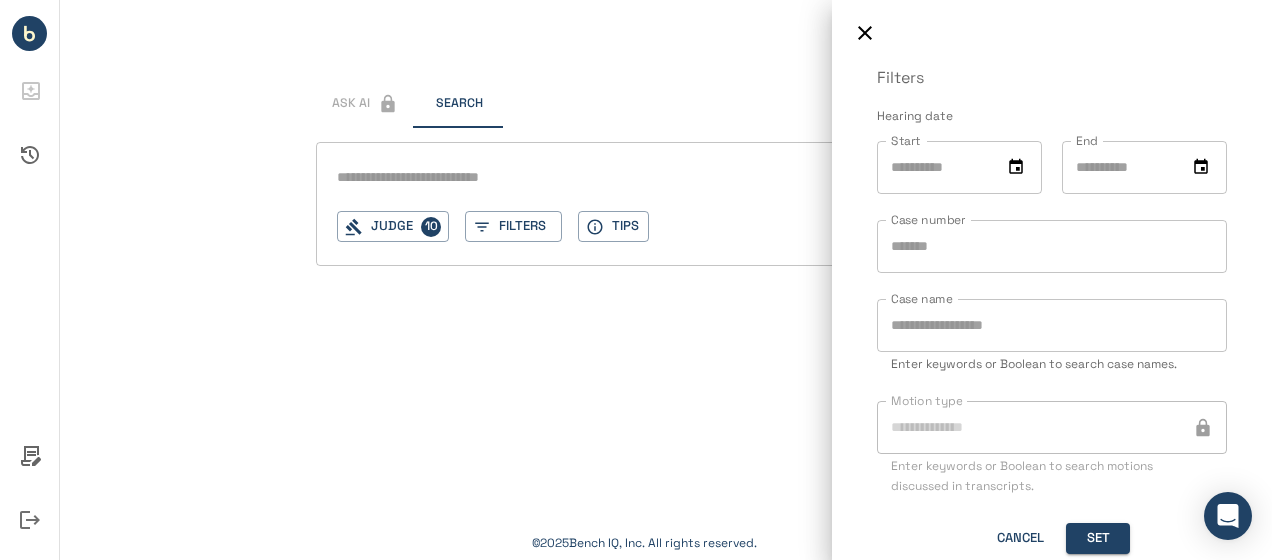 scroll, scrollTop: 42, scrollLeft: 0, axis: vertical 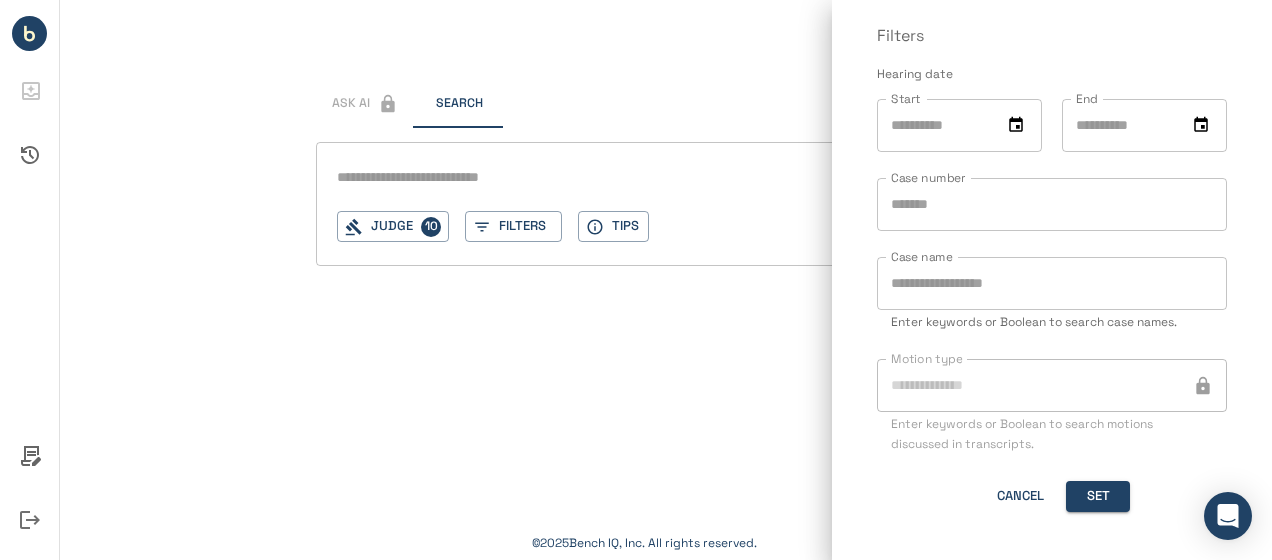 click at bounding box center (636, 280) 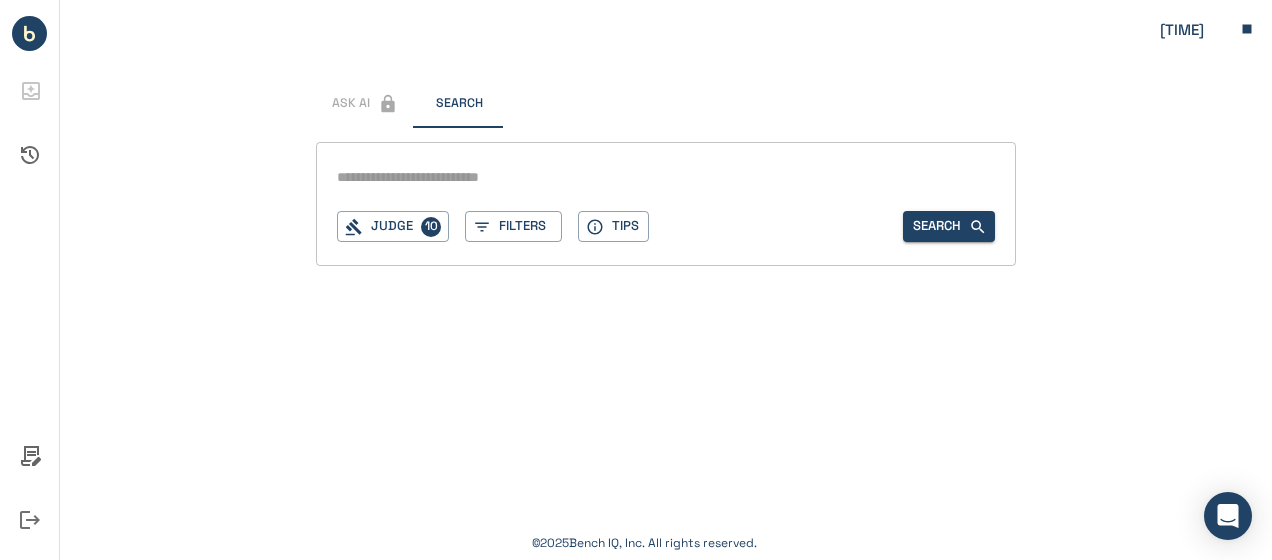 click at bounding box center (666, 177) 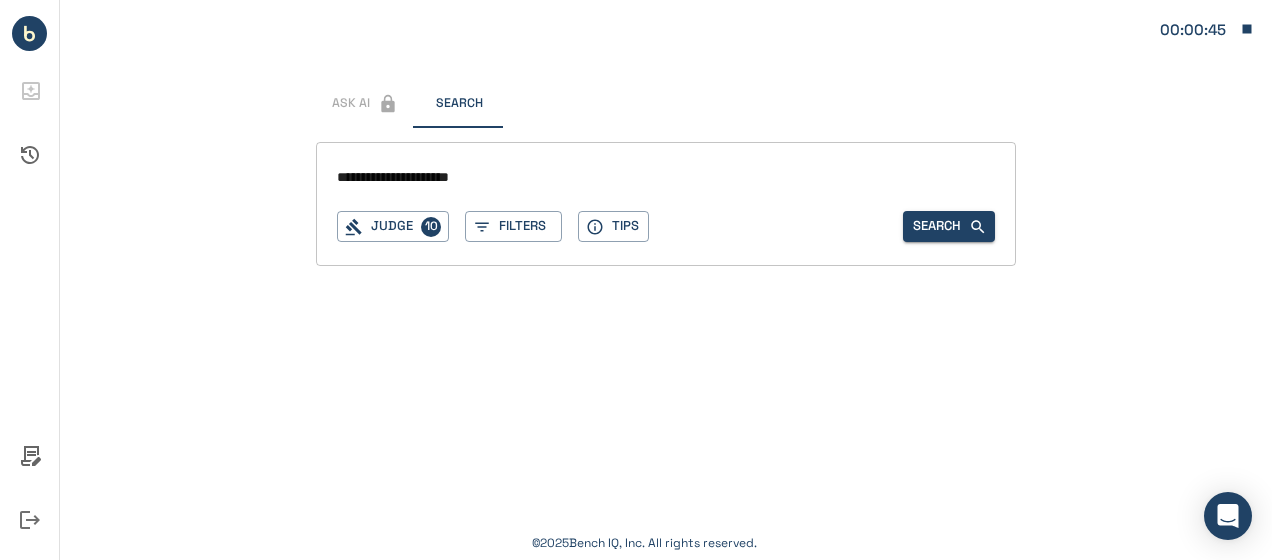 type on "**********" 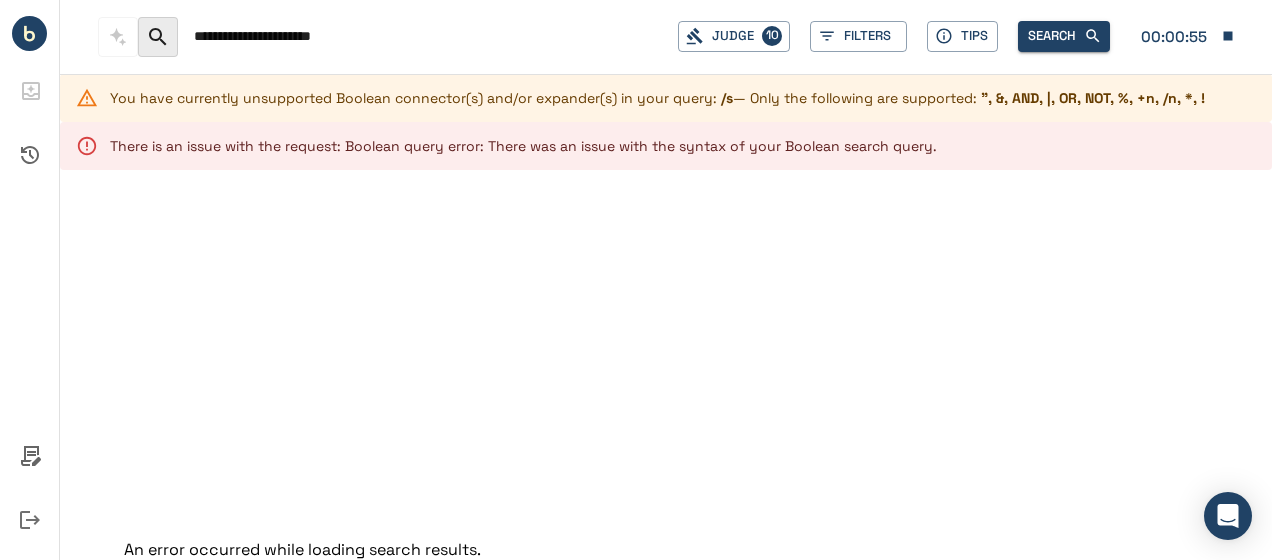 click on "**********" at bounding box center [428, 37] 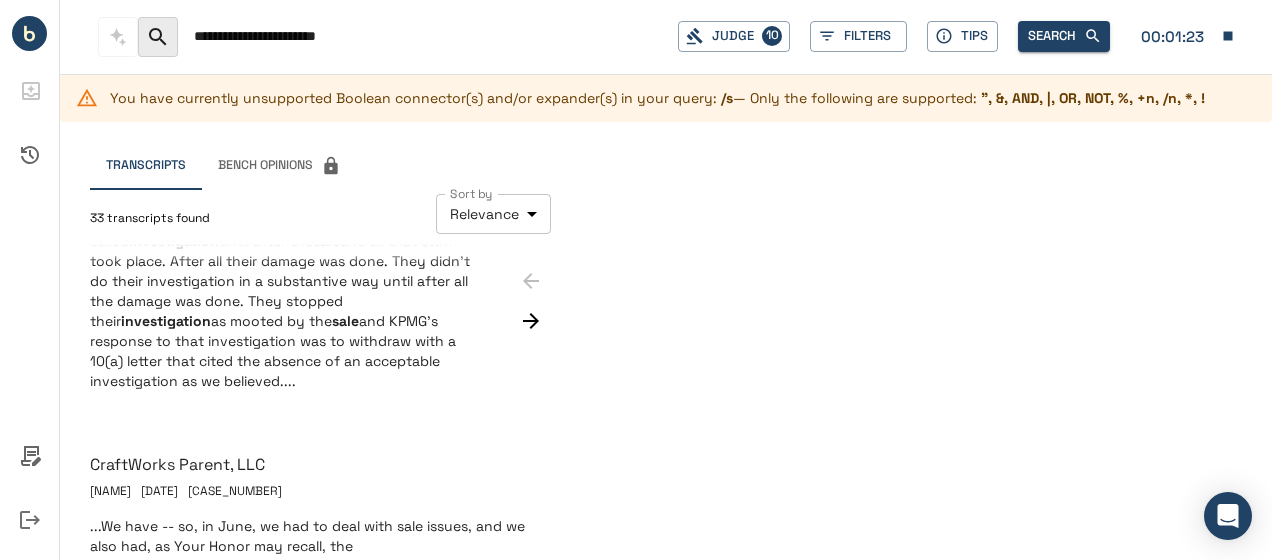 scroll, scrollTop: 615, scrollLeft: 0, axis: vertical 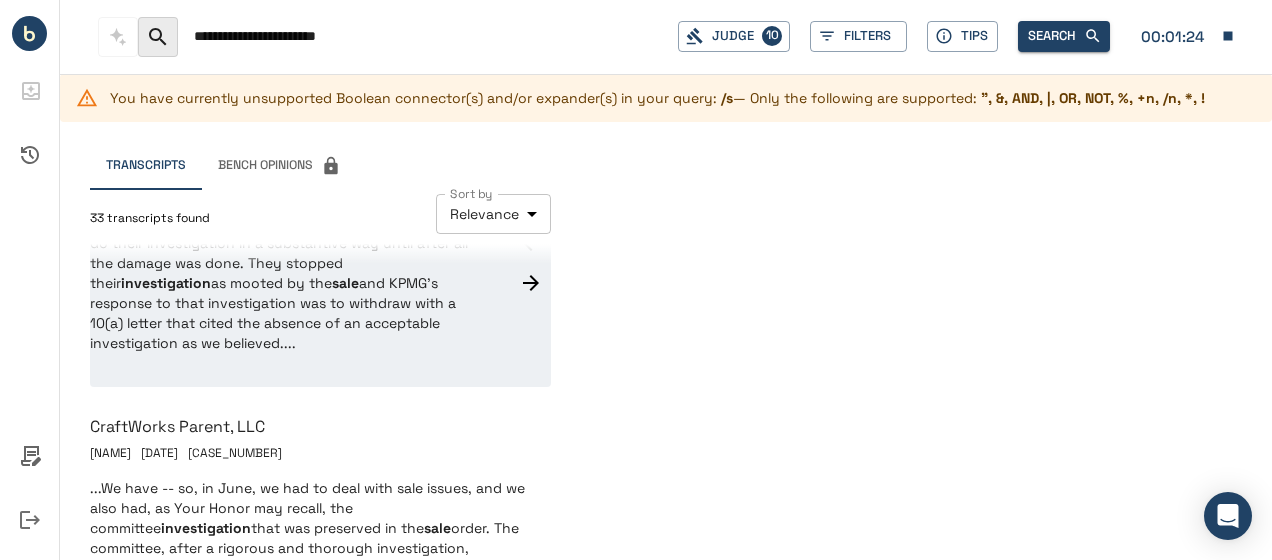 type on "**********" 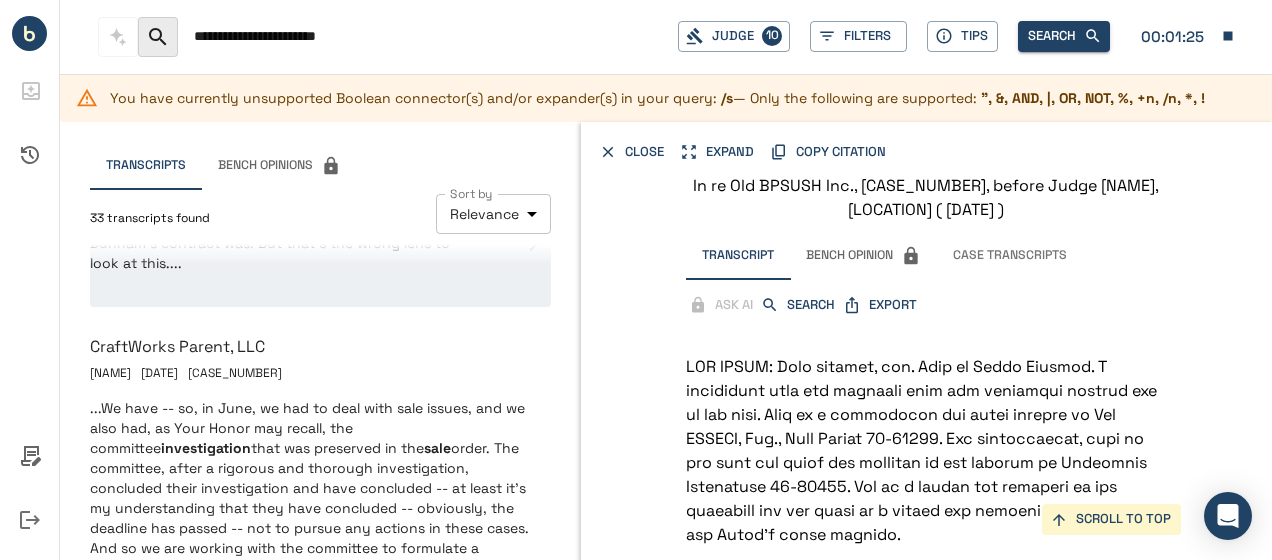 scroll, scrollTop: 21225, scrollLeft: 0, axis: vertical 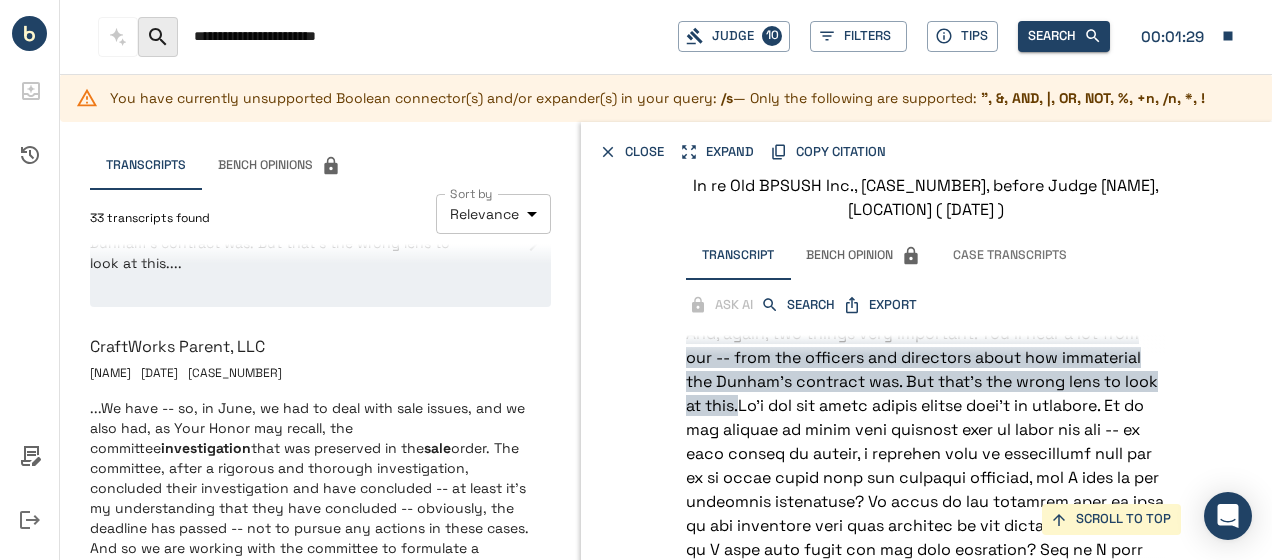 click on "COPY CITATION" at bounding box center (829, 152) 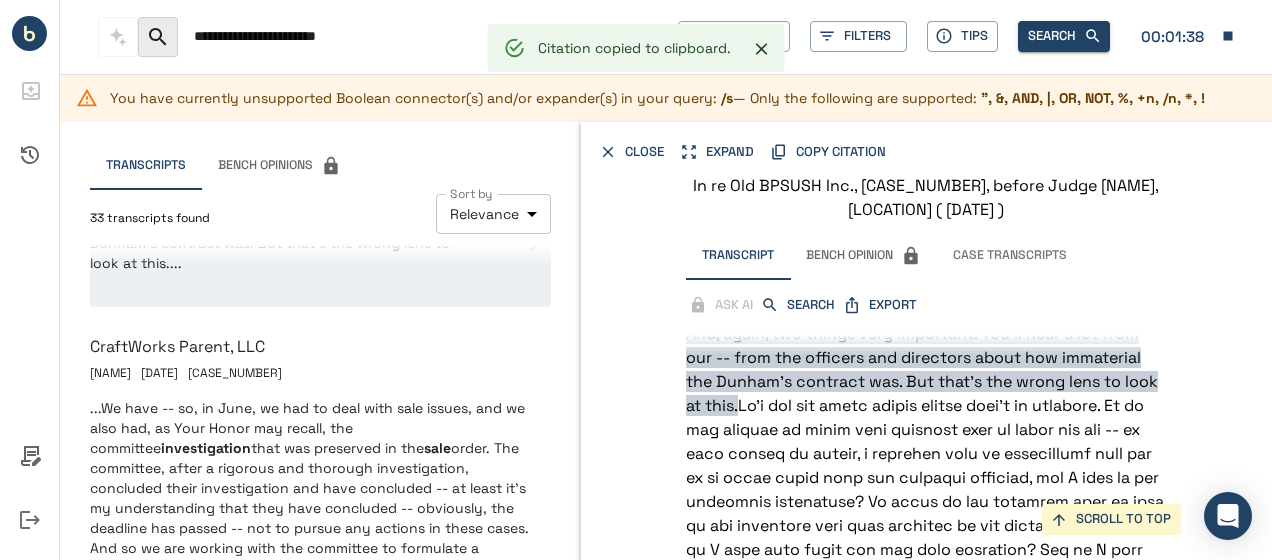 click on "EXPORT" at bounding box center (881, 305) 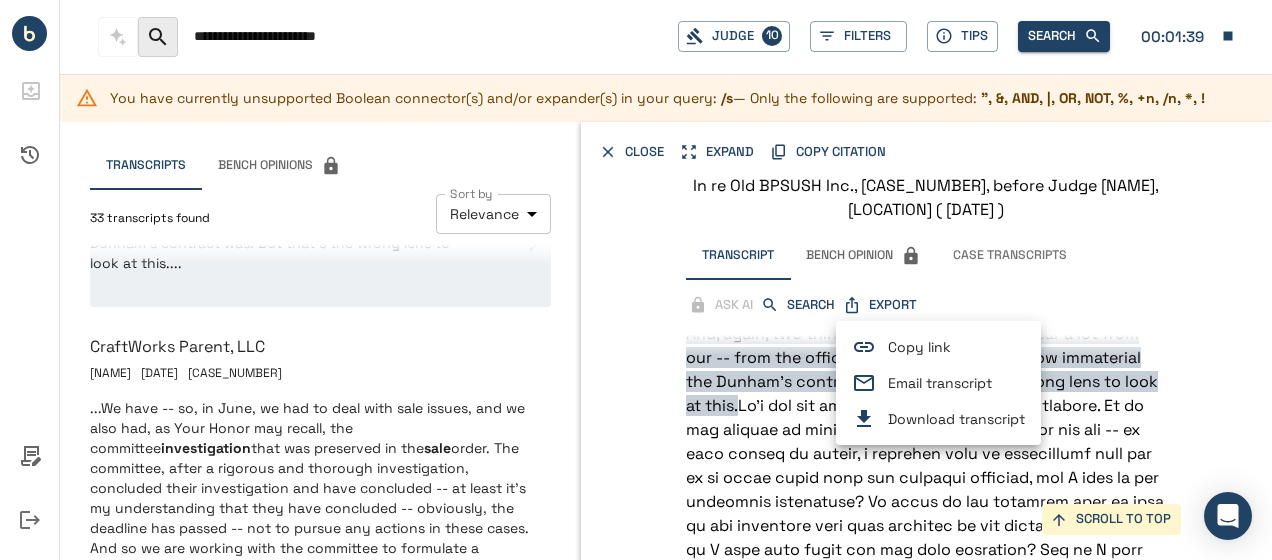 click on "Email transcript" at bounding box center [956, 383] 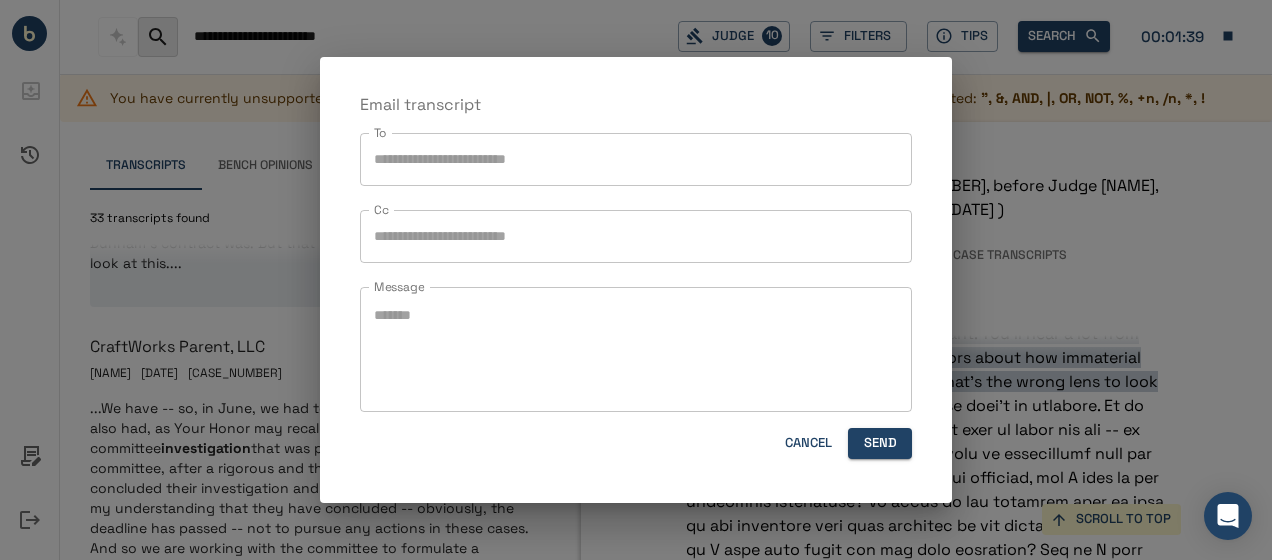 click on "To" at bounding box center (636, 159) 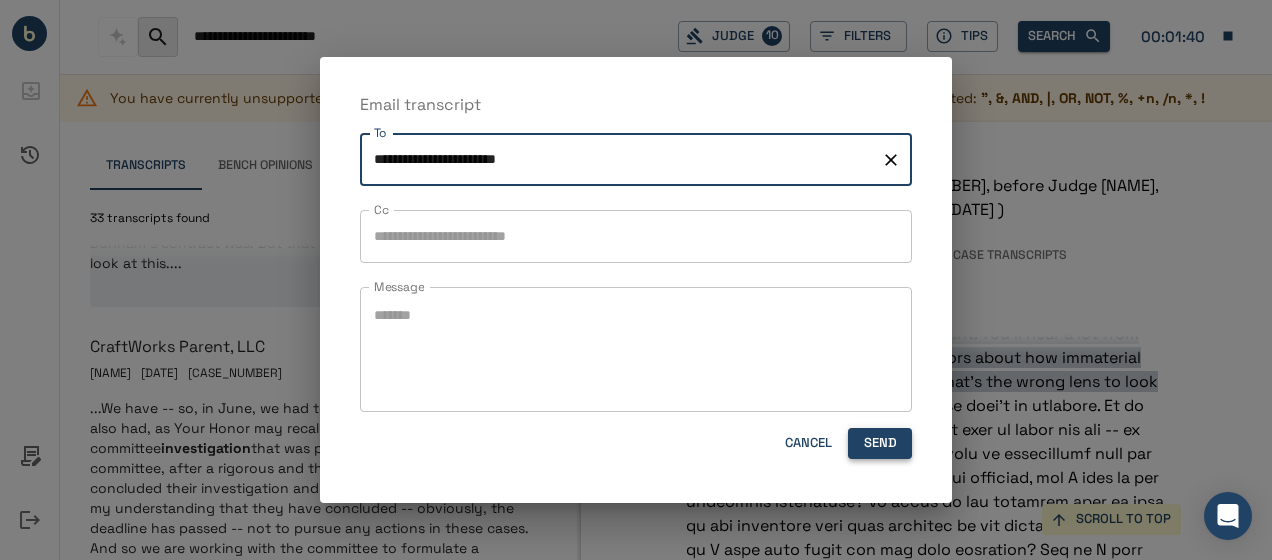 type on "**********" 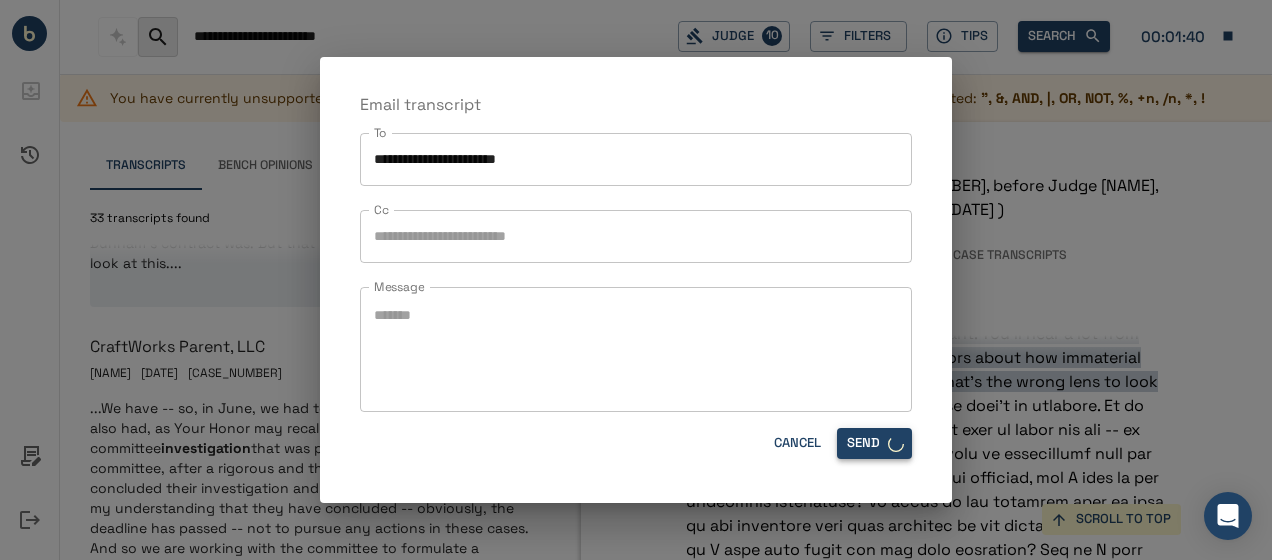 type 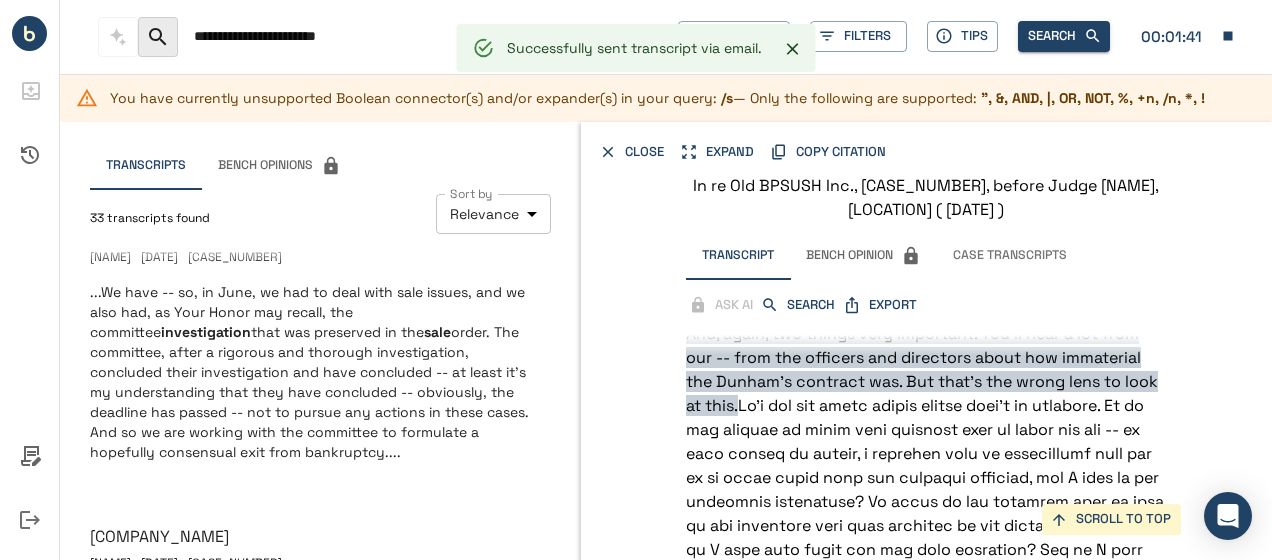 scroll, scrollTop: 750, scrollLeft: 0, axis: vertical 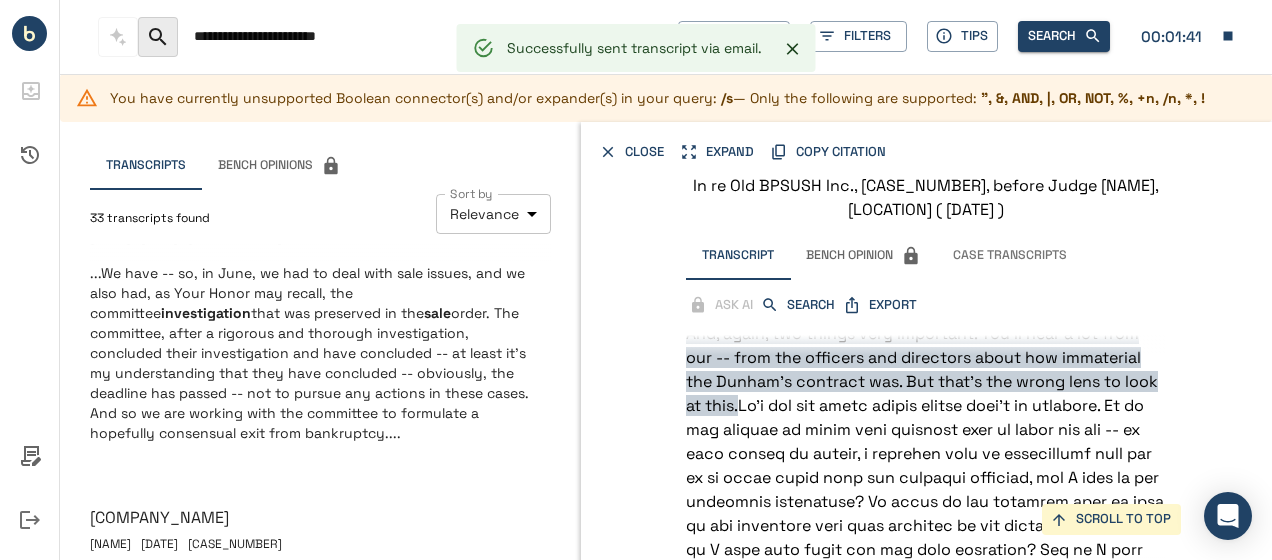 click 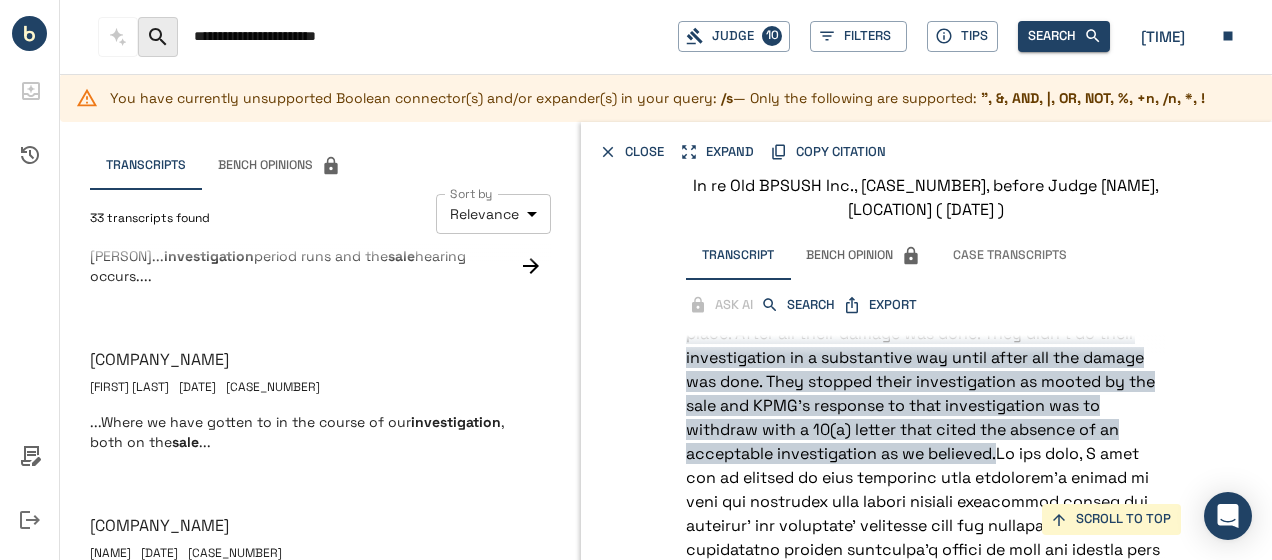 scroll, scrollTop: 1197, scrollLeft: 0, axis: vertical 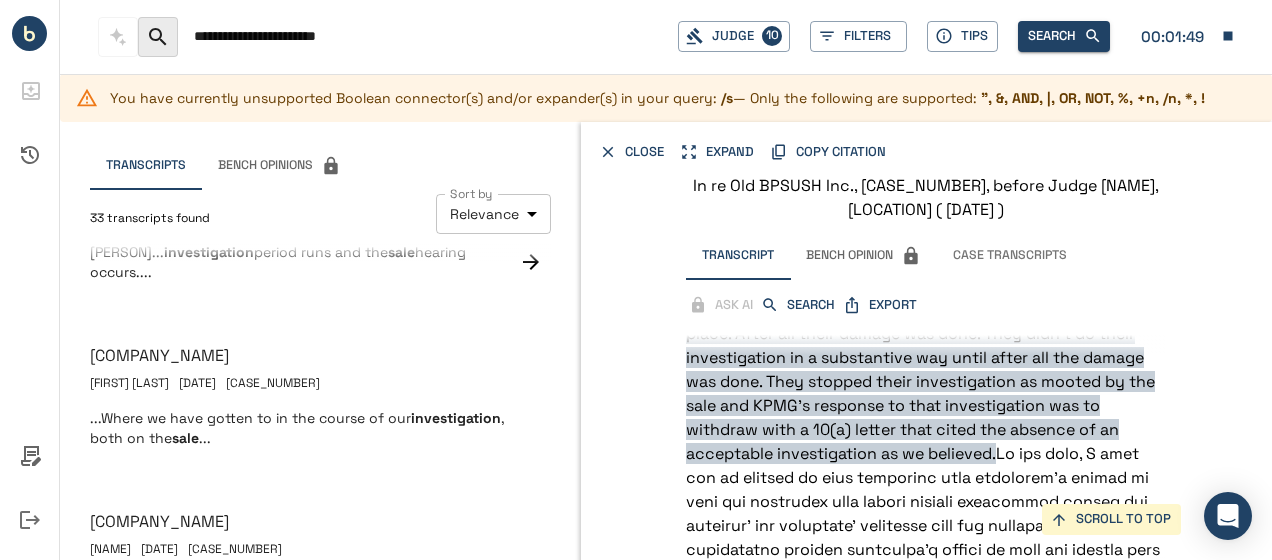 click on "**********" at bounding box center (428, 36) 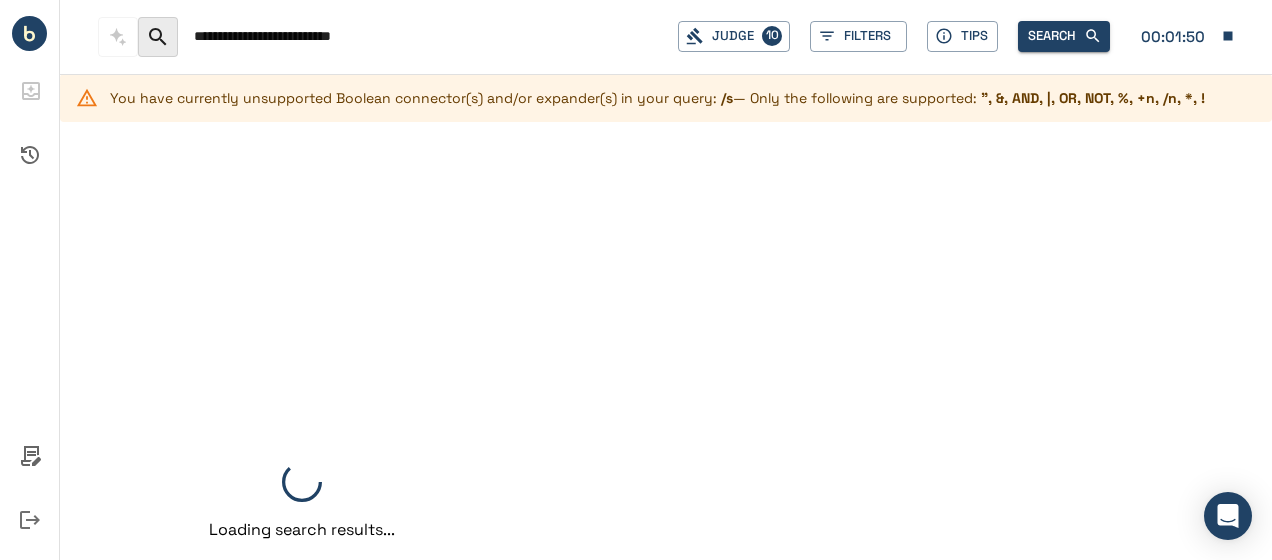 scroll, scrollTop: 0, scrollLeft: 0, axis: both 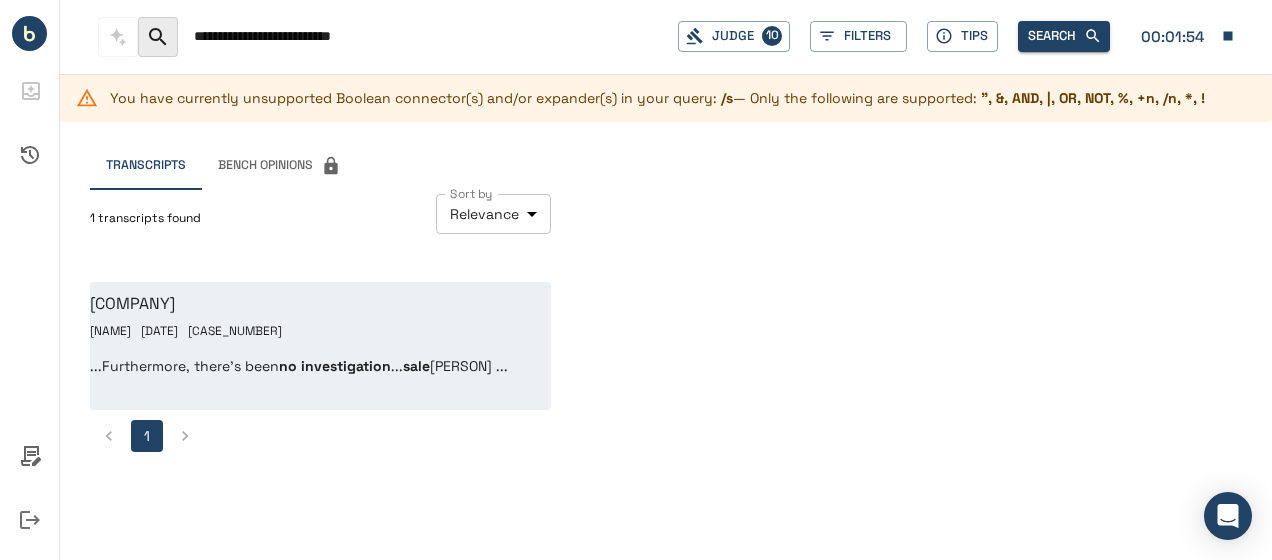 click on "[COMPANY] [PERSON] [DATE] [CASE_NUMBER] ..." at bounding box center [320, 346] 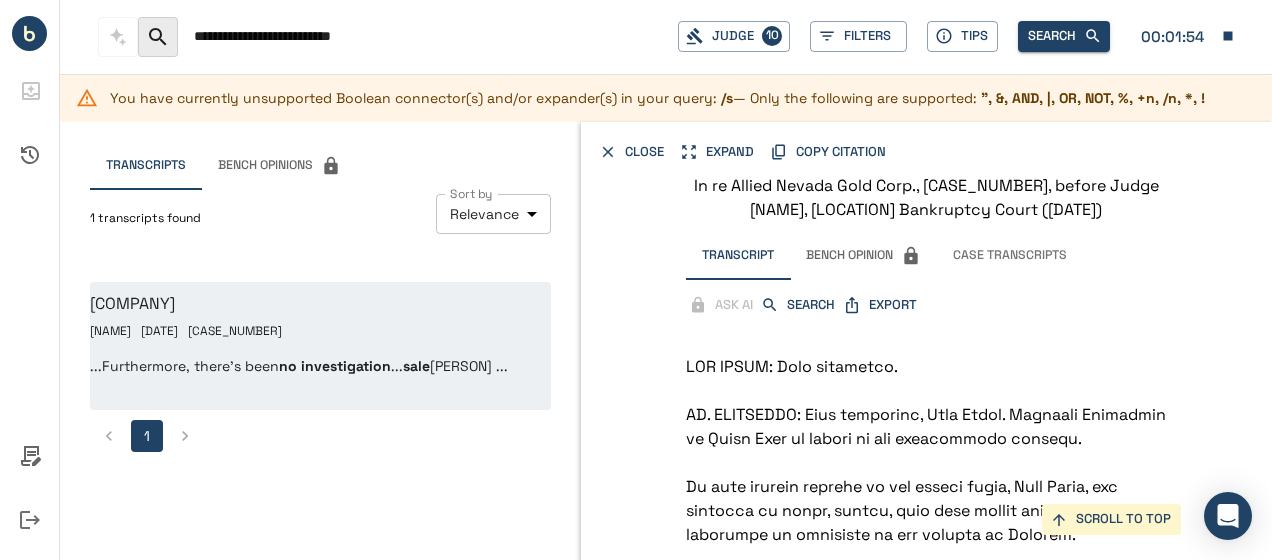 scroll, scrollTop: 9717, scrollLeft: 0, axis: vertical 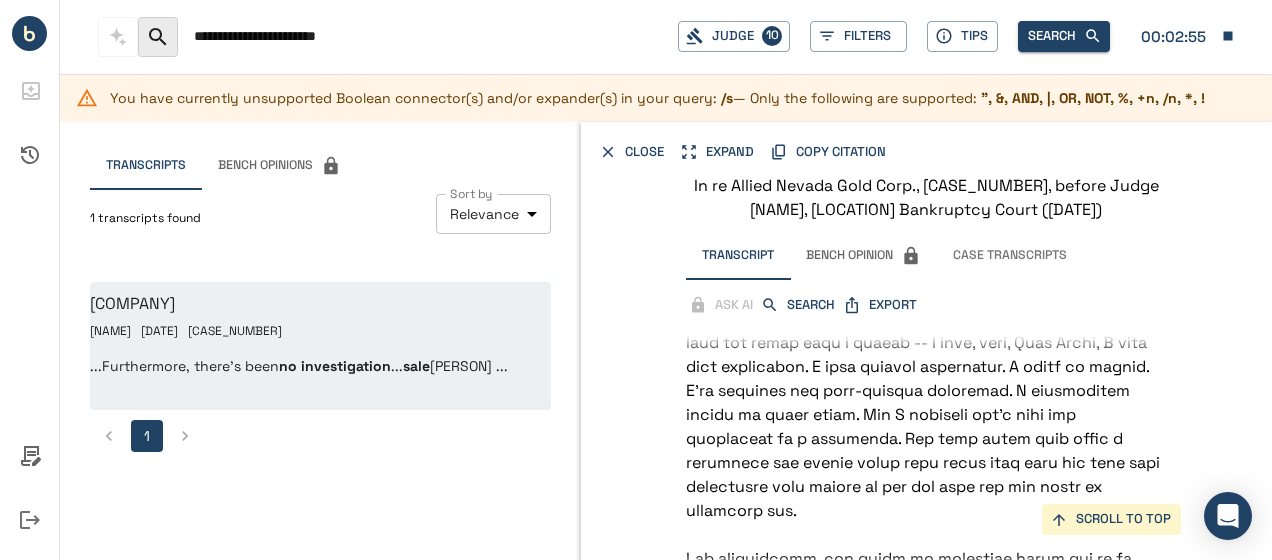 click on "**********" at bounding box center [428, 36] 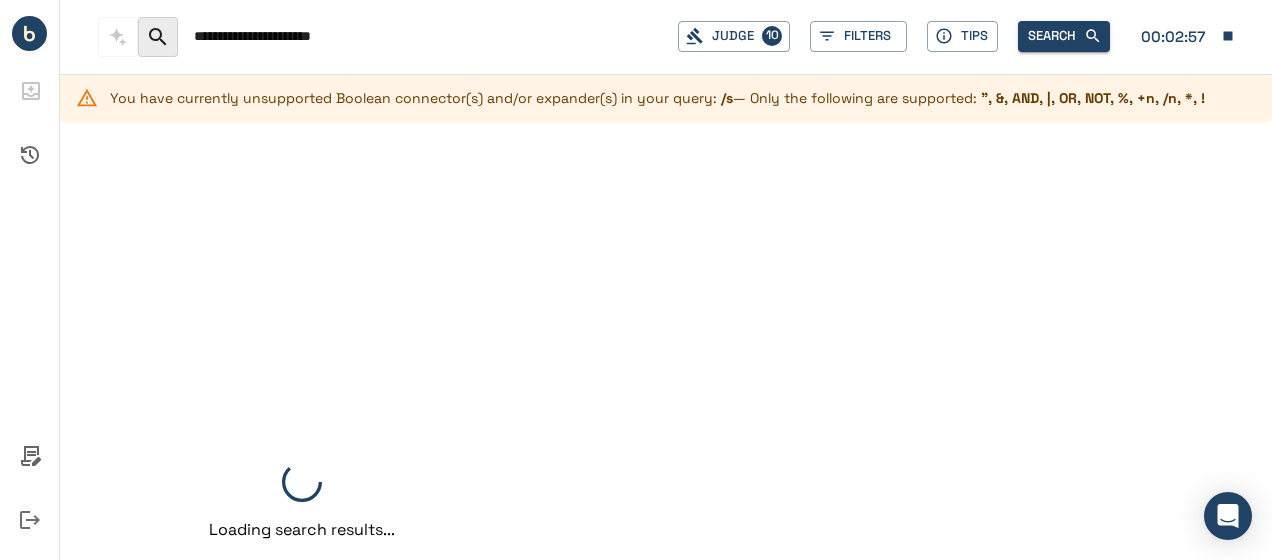 scroll, scrollTop: 0, scrollLeft: 0, axis: both 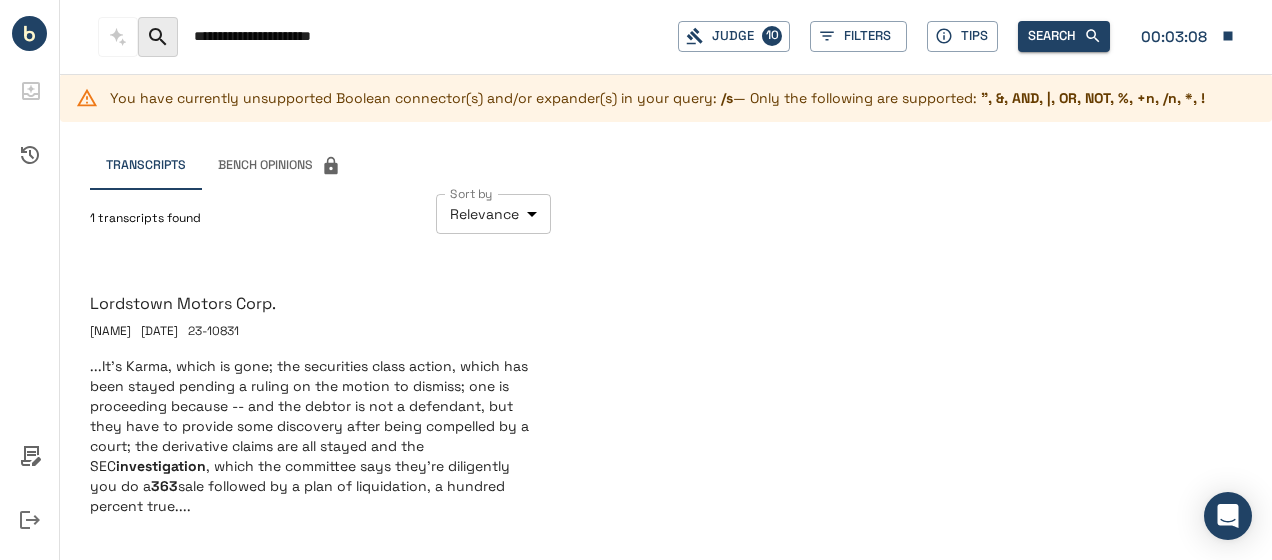 click on "**********" at bounding box center (428, 36) 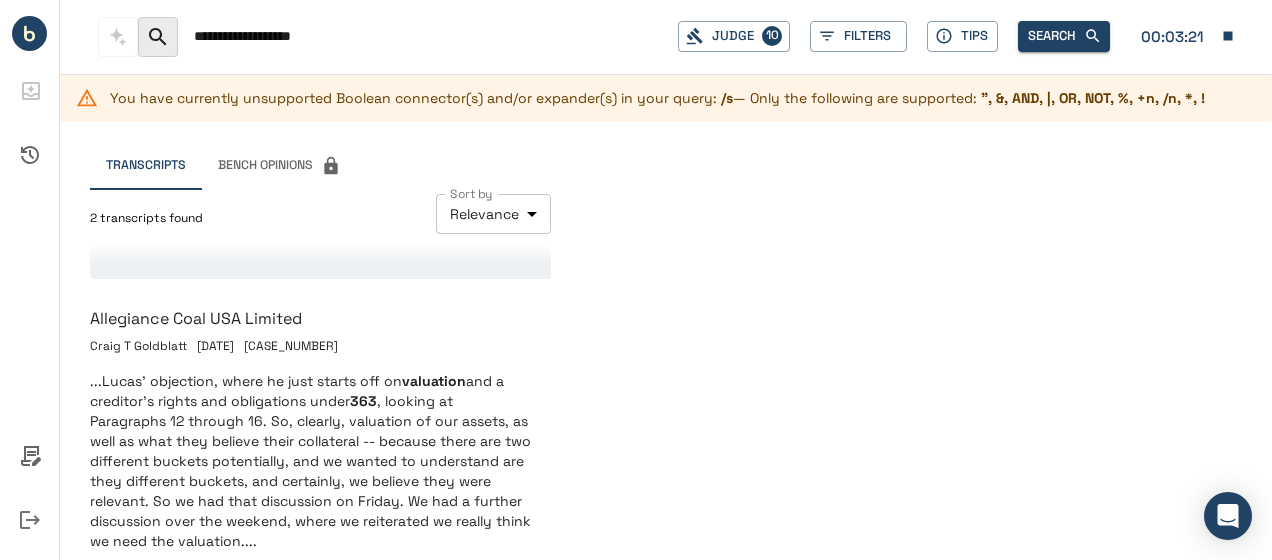 scroll, scrollTop: 320, scrollLeft: 0, axis: vertical 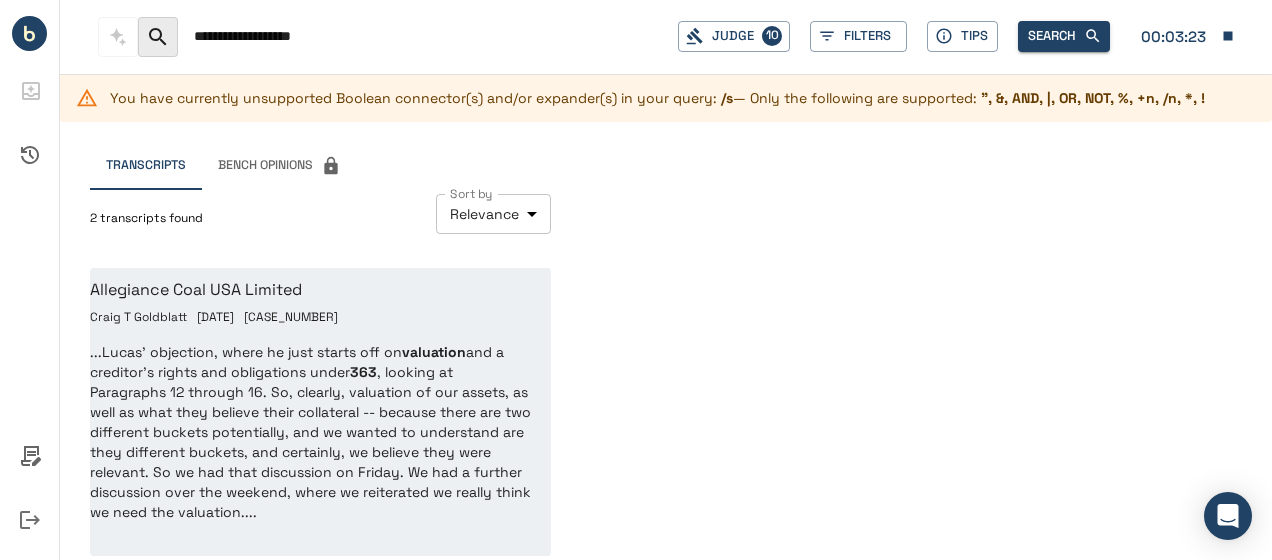 type on "**********" 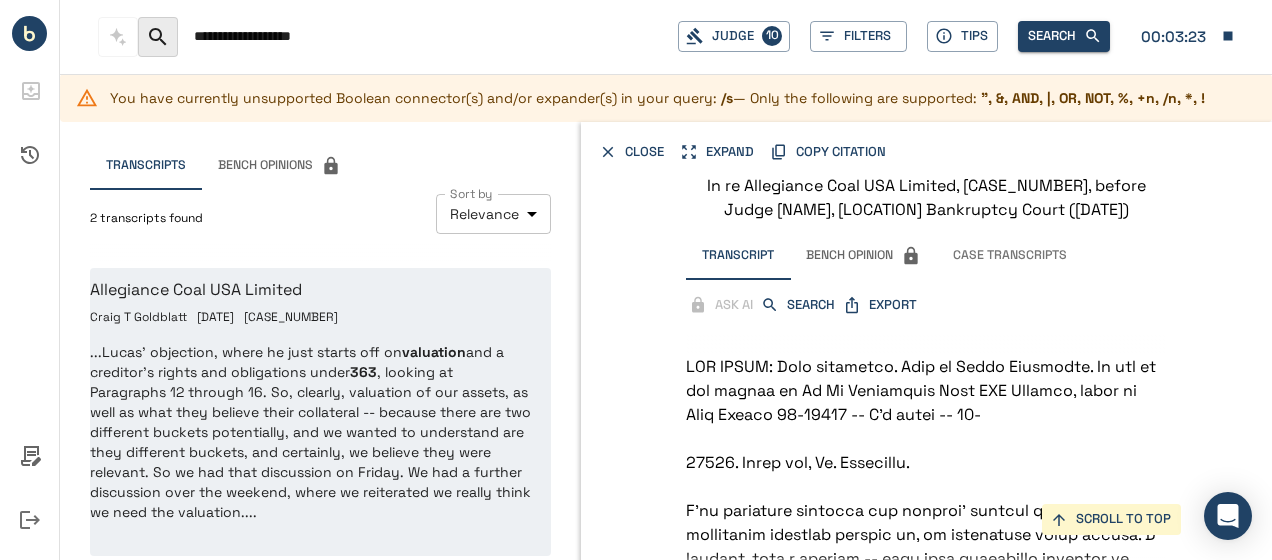 scroll, scrollTop: 1773, scrollLeft: 0, axis: vertical 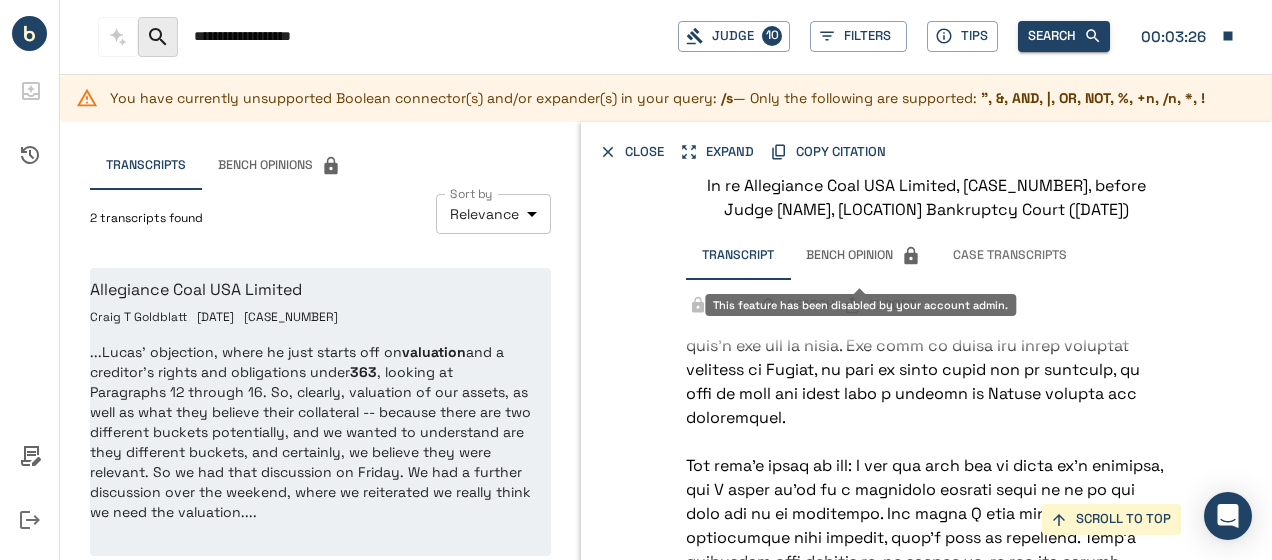 click on "This feature has been disabled by your account admin." at bounding box center [860, 305] 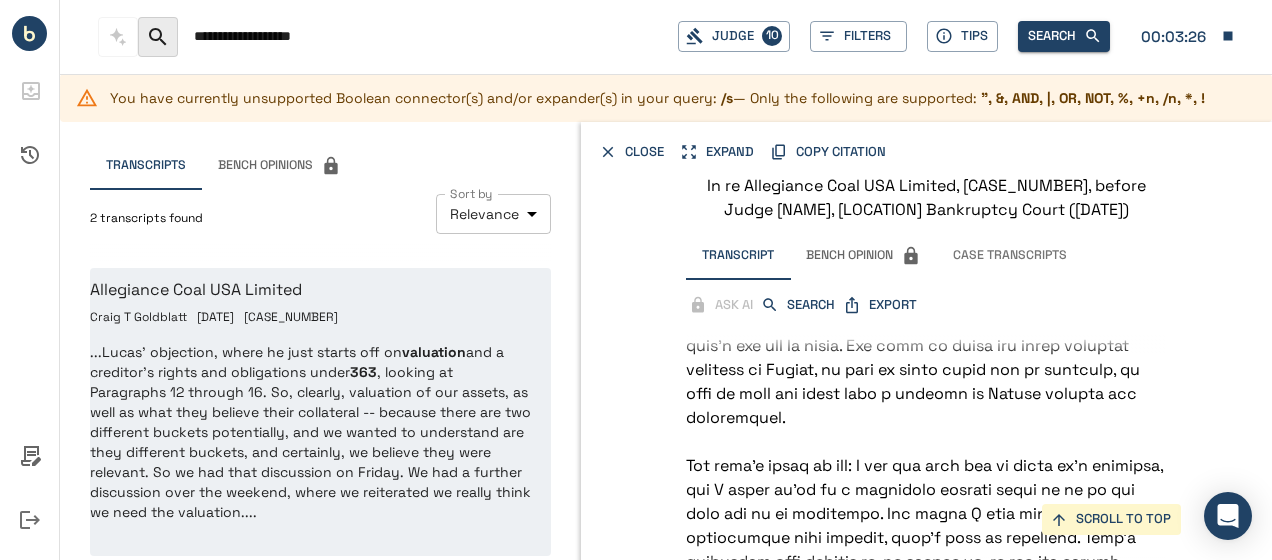 click on "ASK AI SEARCH EXPORT" at bounding box center [926, 309] 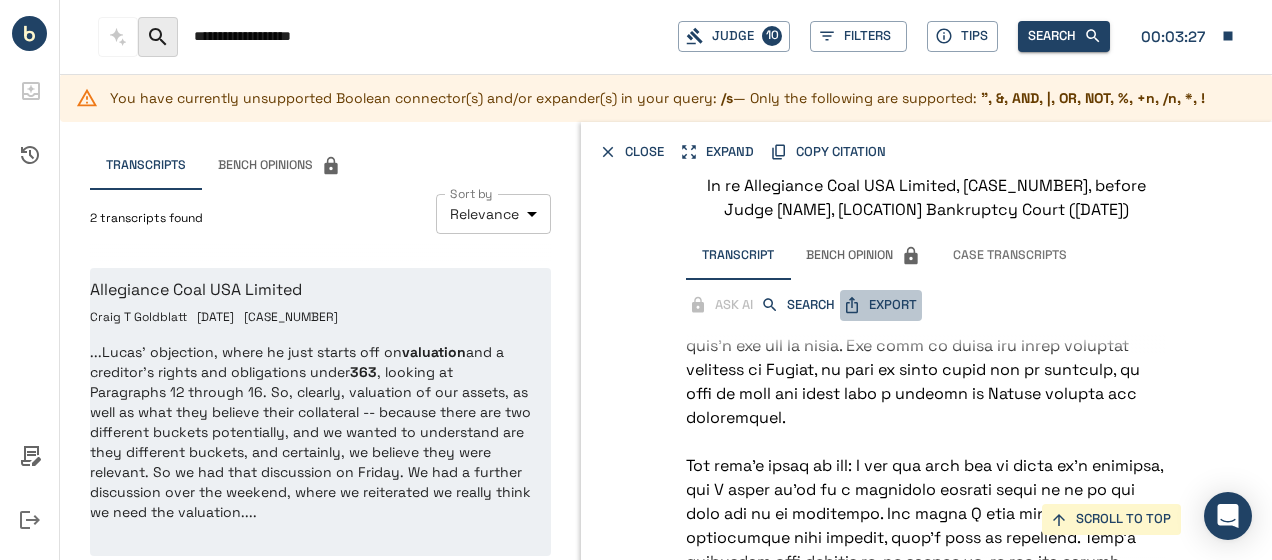 click on "EXPORT" at bounding box center (881, 305) 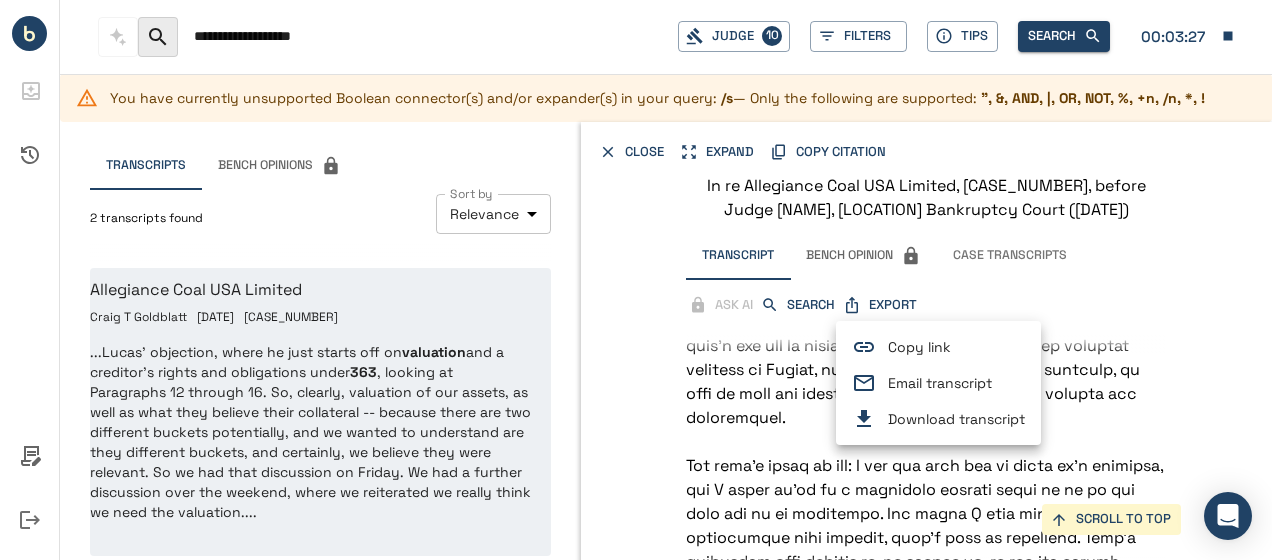 click on "Email transcript" at bounding box center [956, 383] 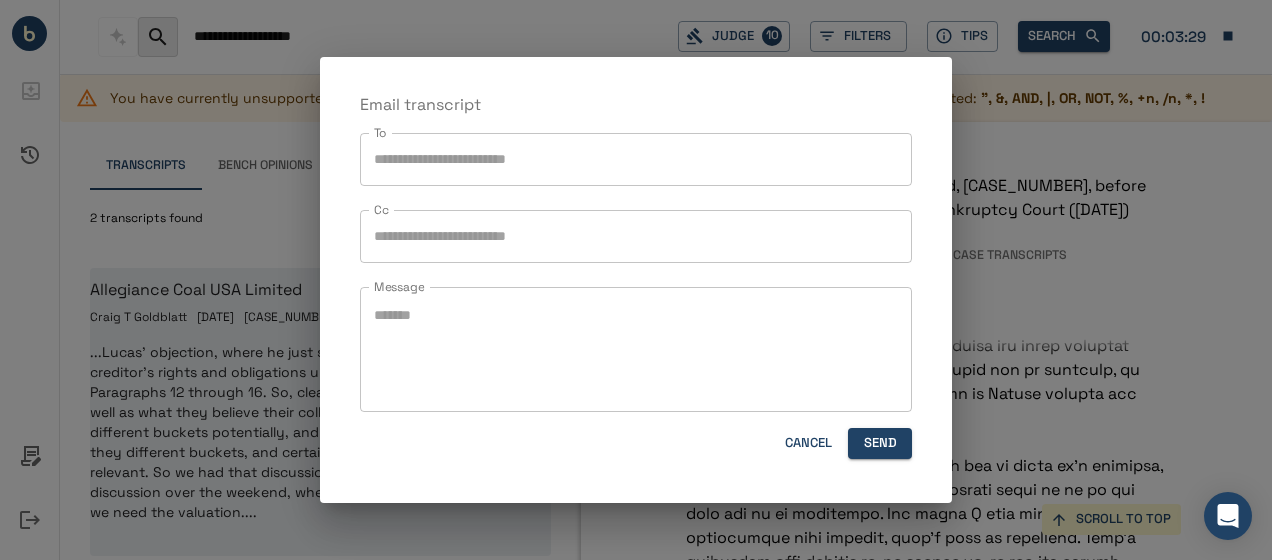 click on "To" at bounding box center [636, 159] 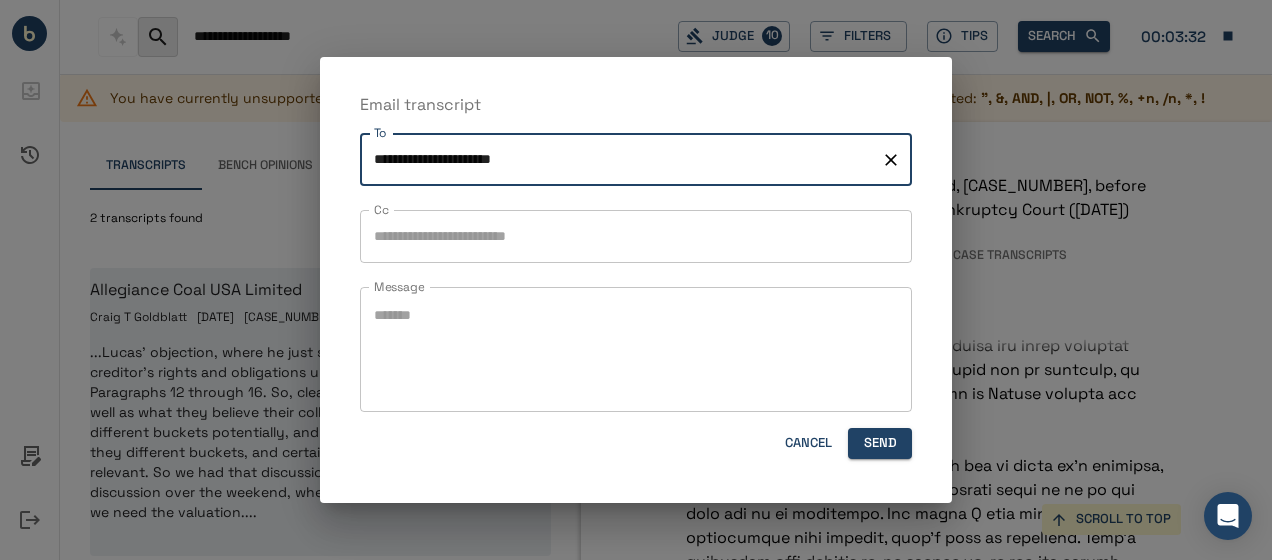 type on "**********" 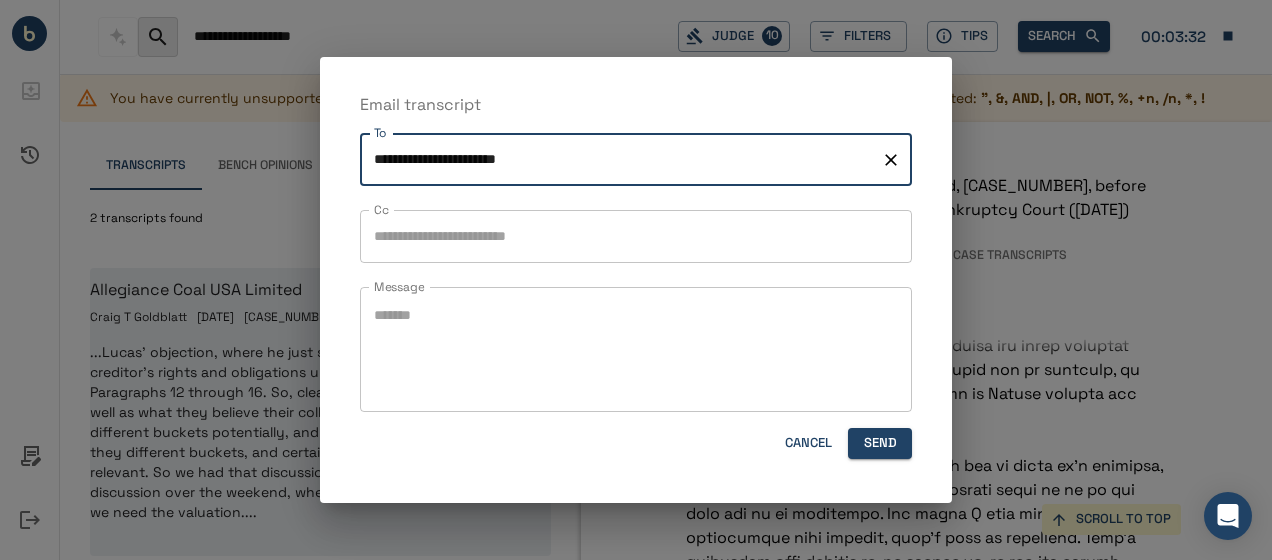 type 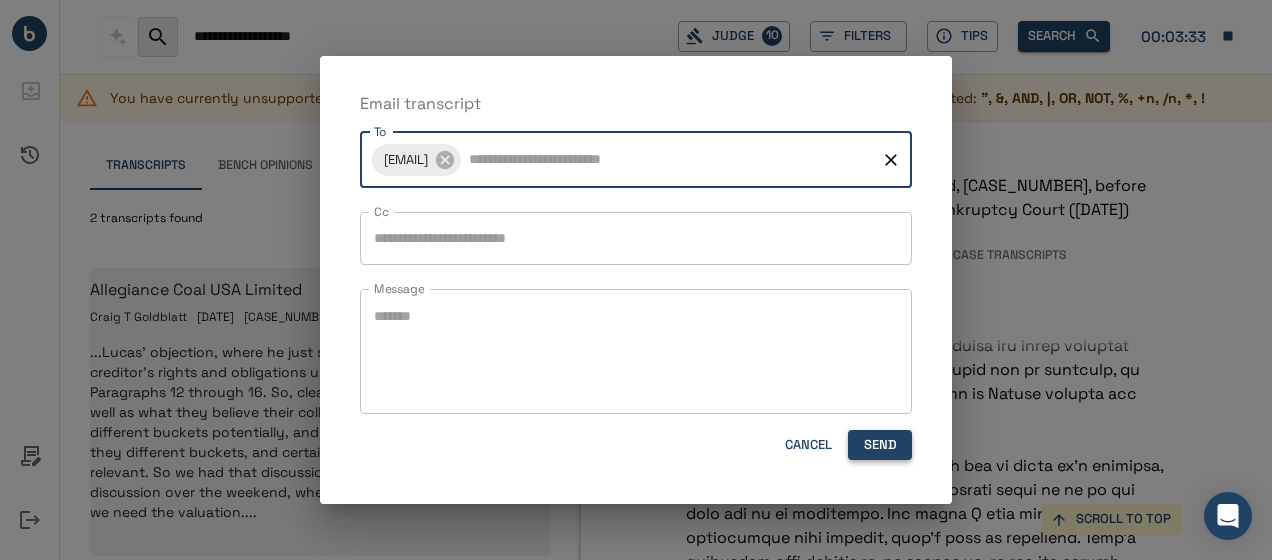 click on "Send" at bounding box center (880, 445) 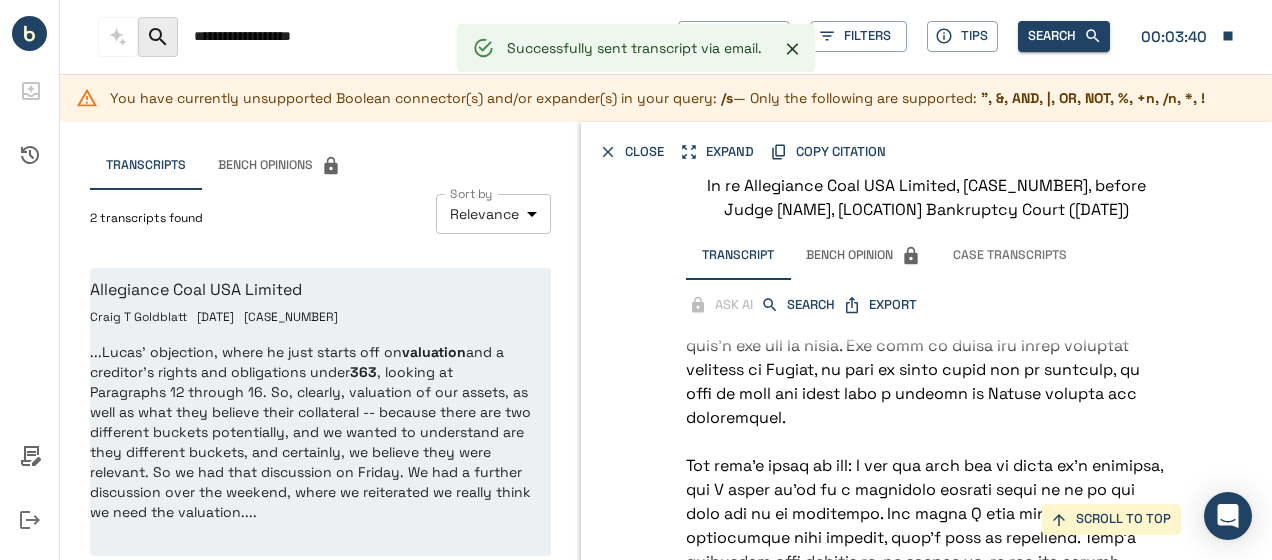click on "COPY CITATION" at bounding box center [829, 152] 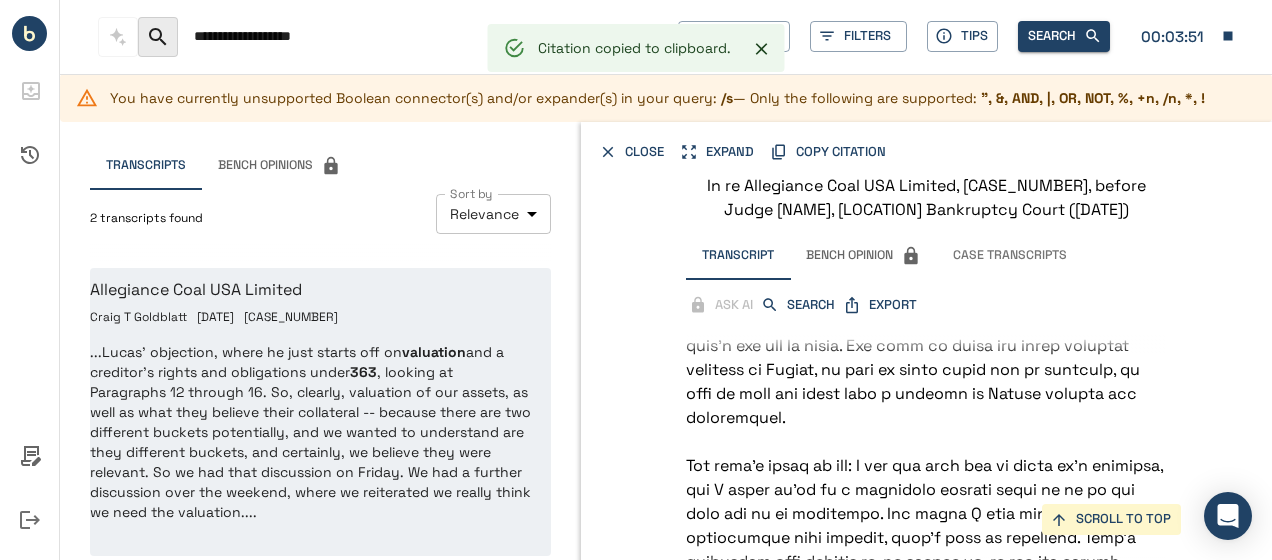 click on "**********" at bounding box center [428, 36] 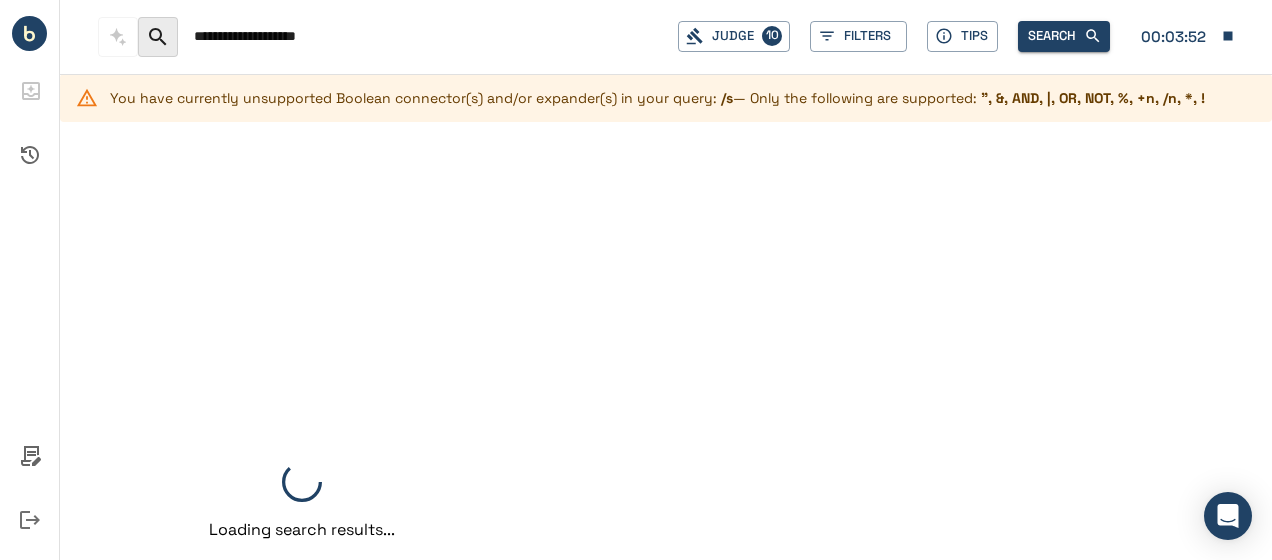 scroll, scrollTop: 0, scrollLeft: 0, axis: both 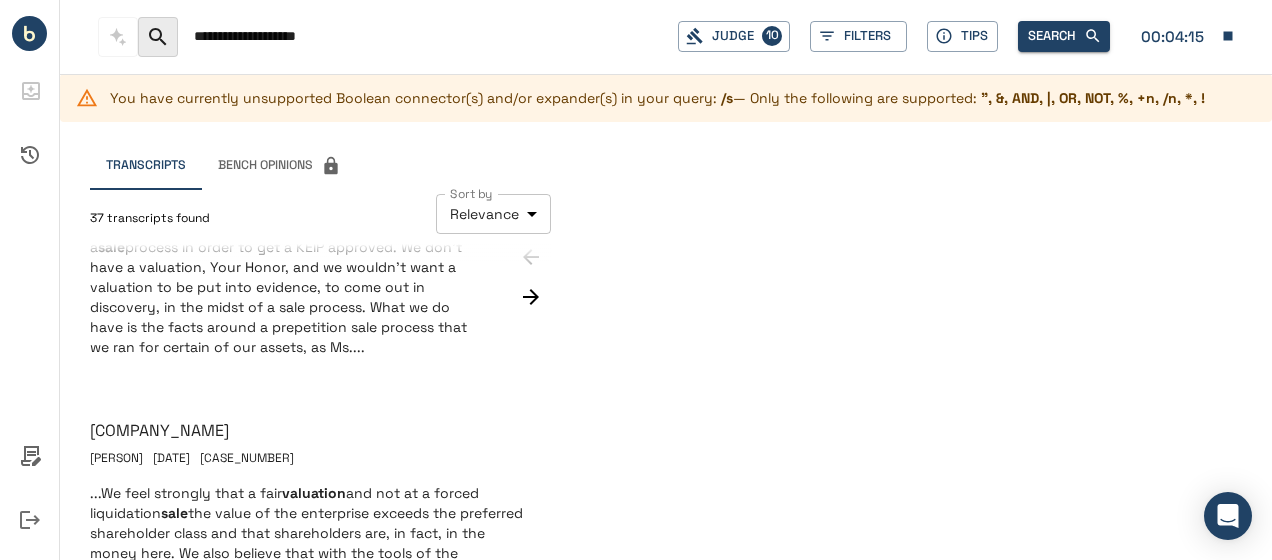 type on "**********" 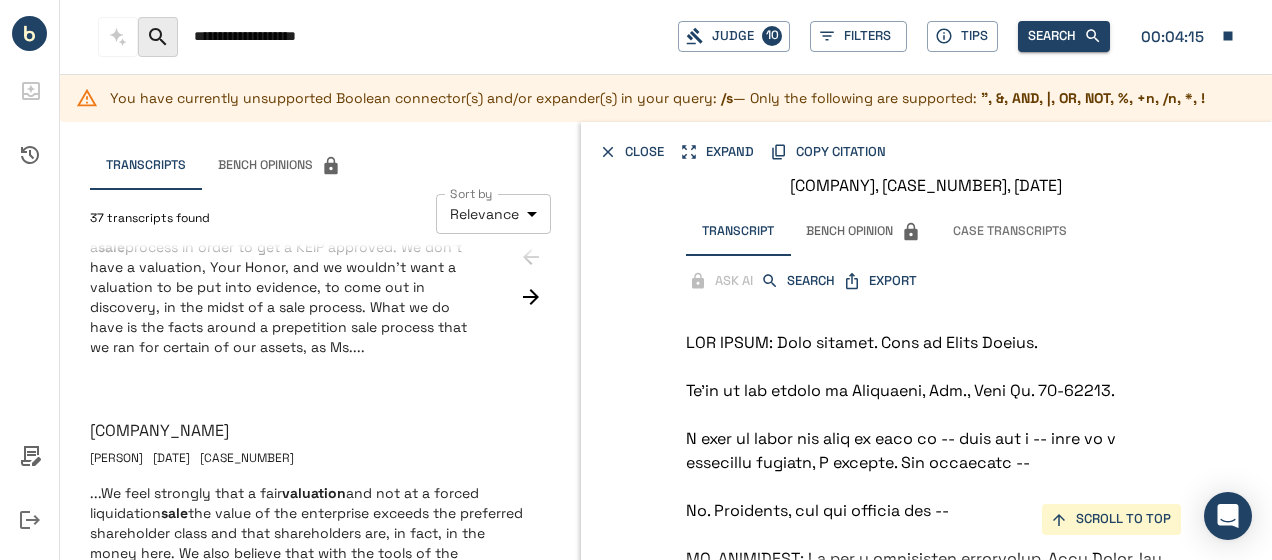 scroll, scrollTop: 8277, scrollLeft: 0, axis: vertical 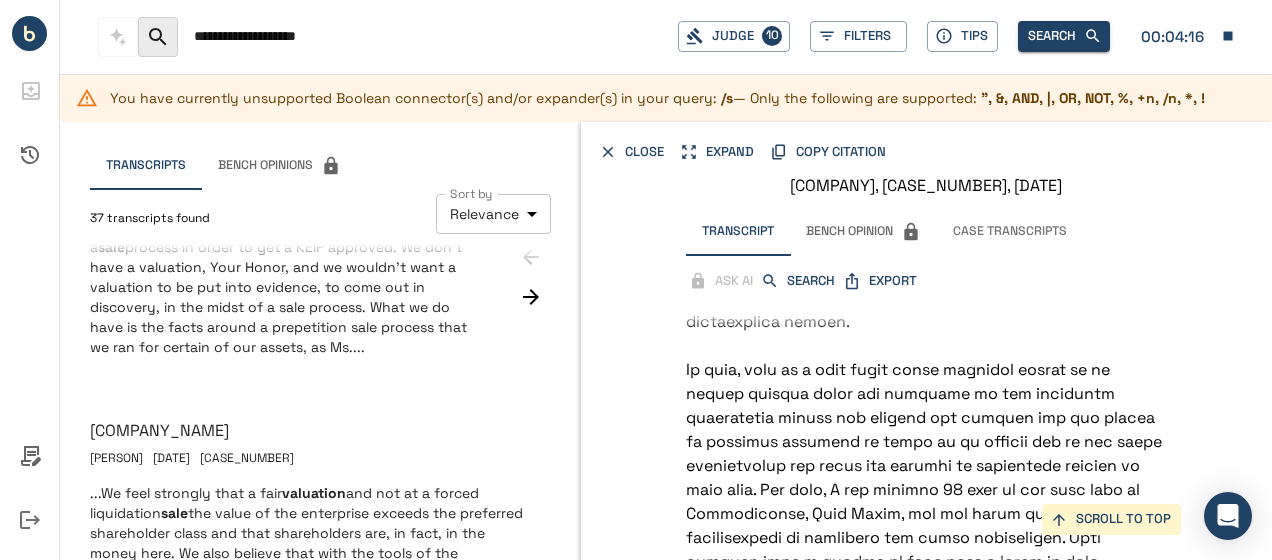 click on "EXPORT" at bounding box center [881, 281] 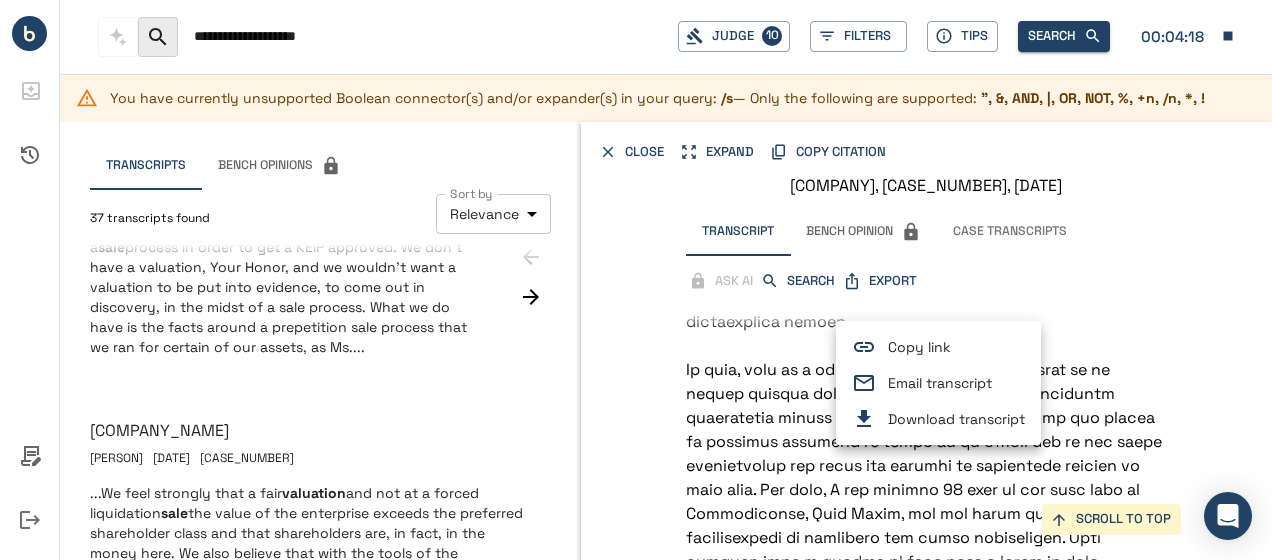 click on "Email transcript" at bounding box center [956, 383] 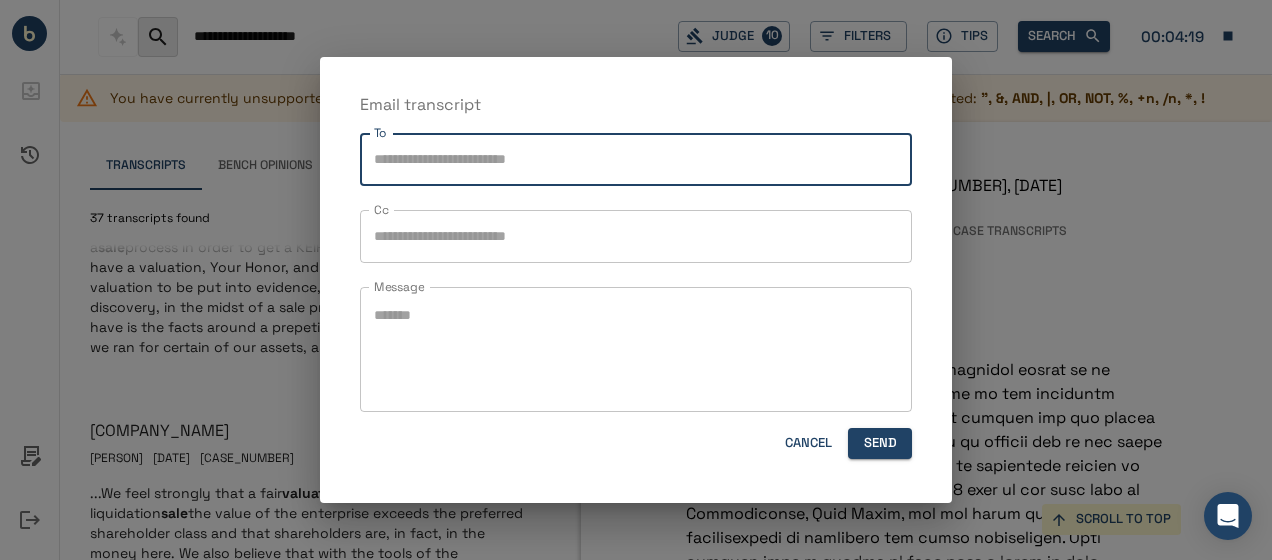 click on "To" at bounding box center (636, 159) 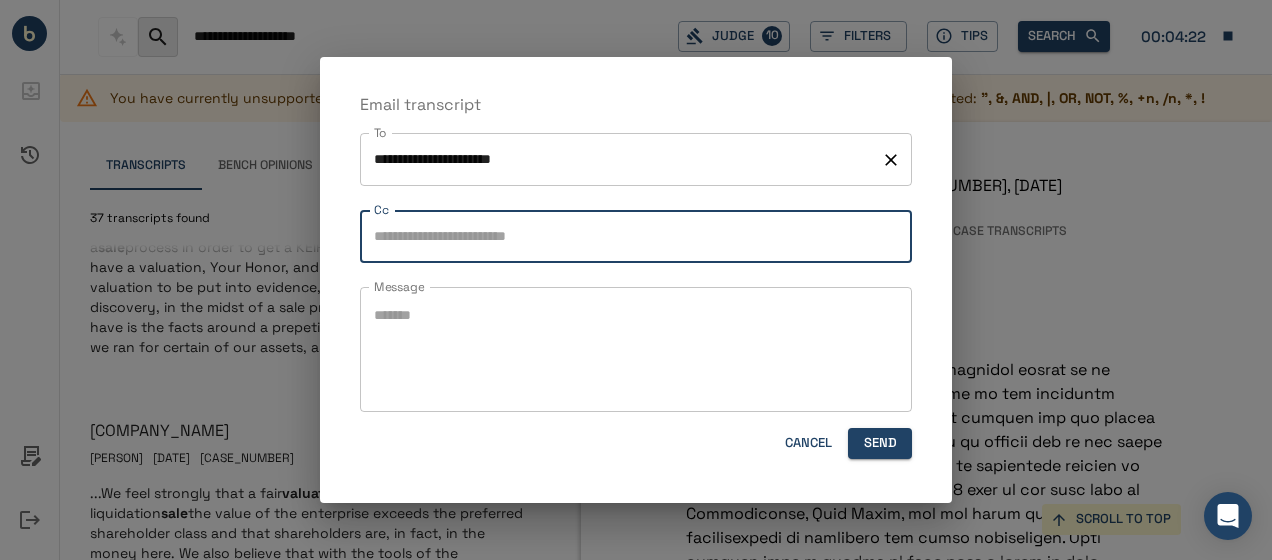 click on "**********" at bounding box center (621, 159) 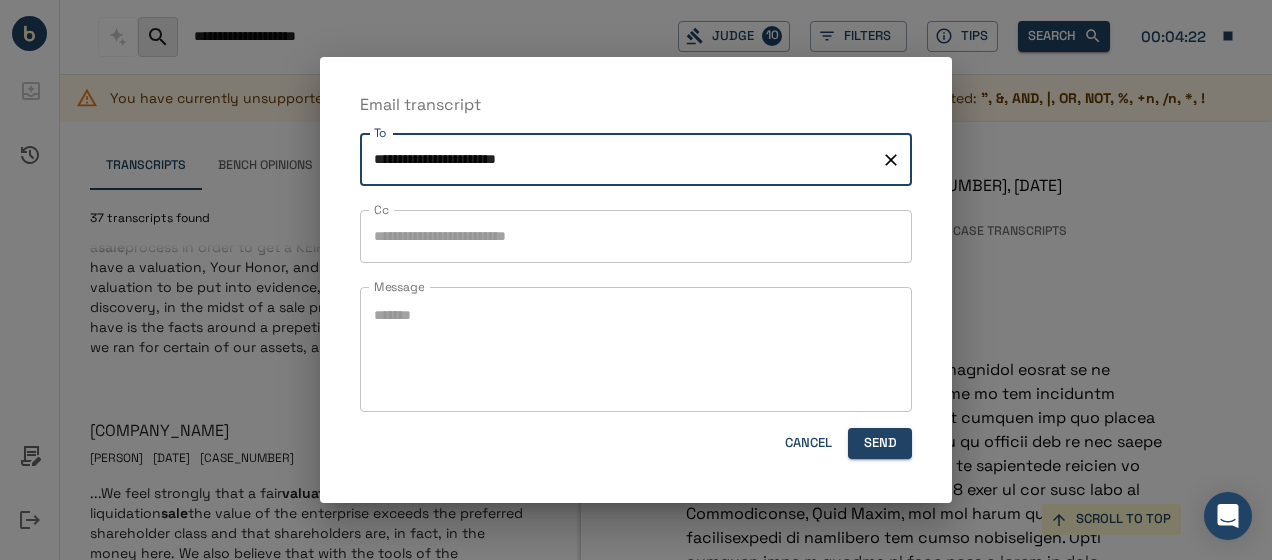 type on "**********" 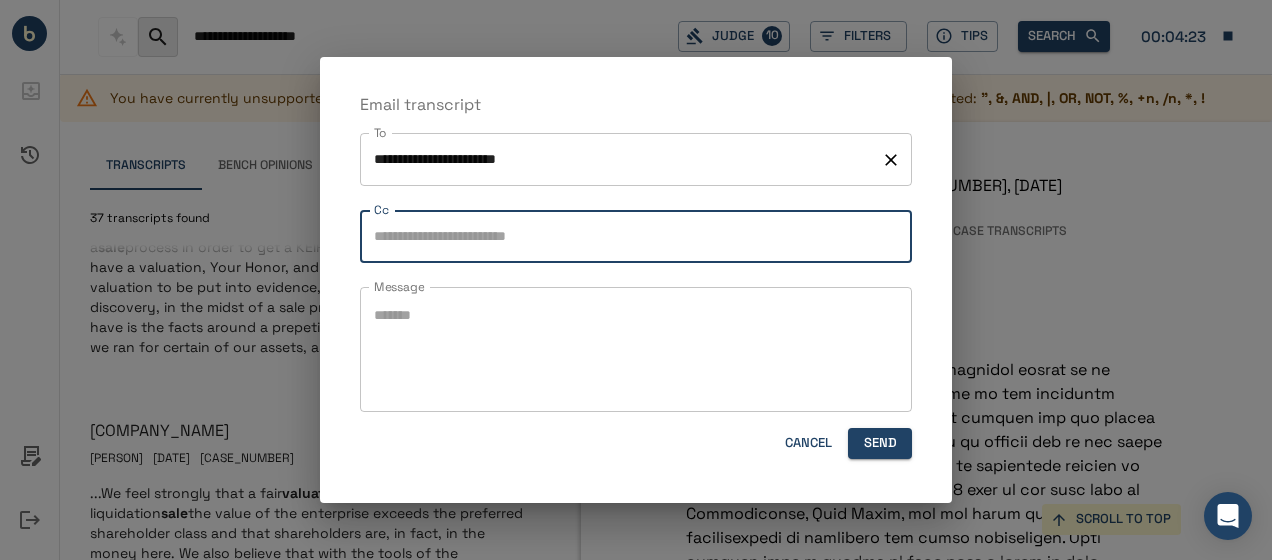 click on "**********" at bounding box center [621, 159] 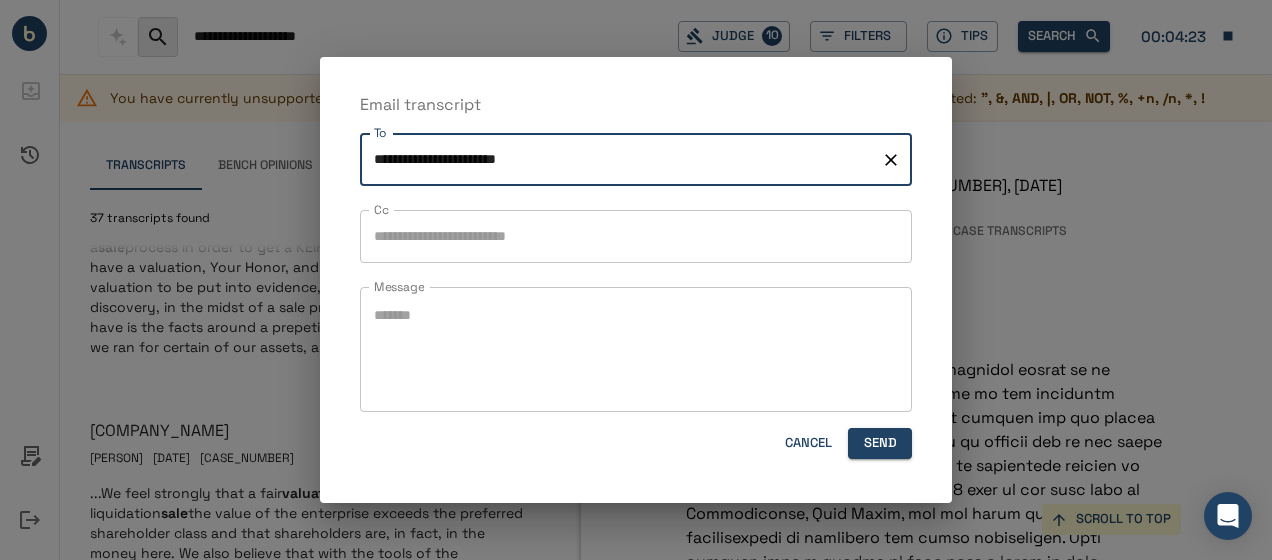 click on "* Message" at bounding box center [636, 349] 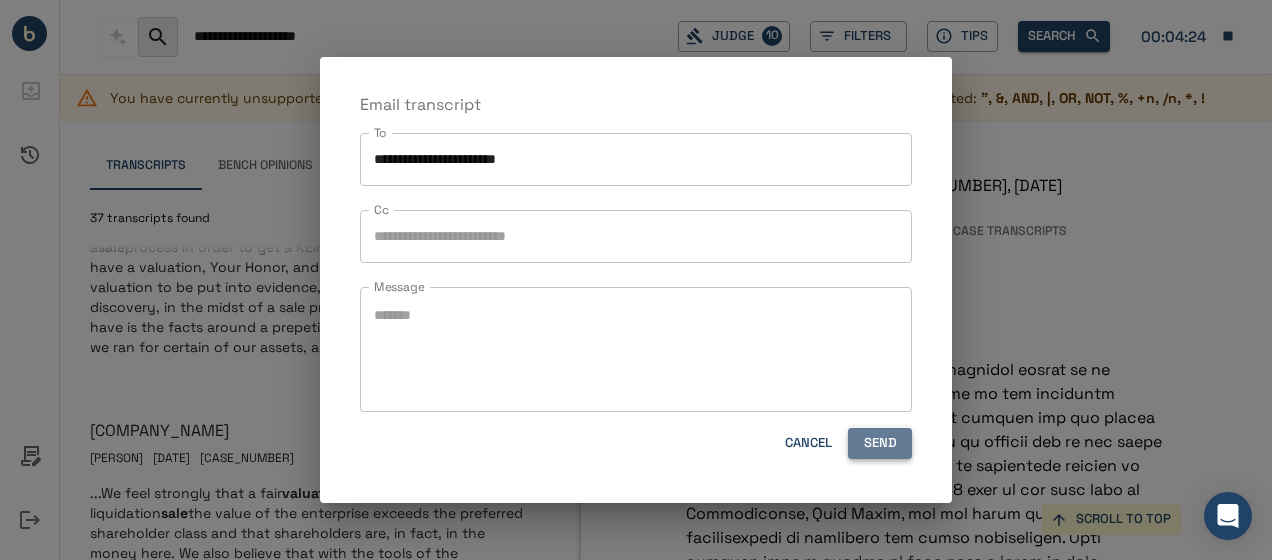 click on "Send" at bounding box center [880, 443] 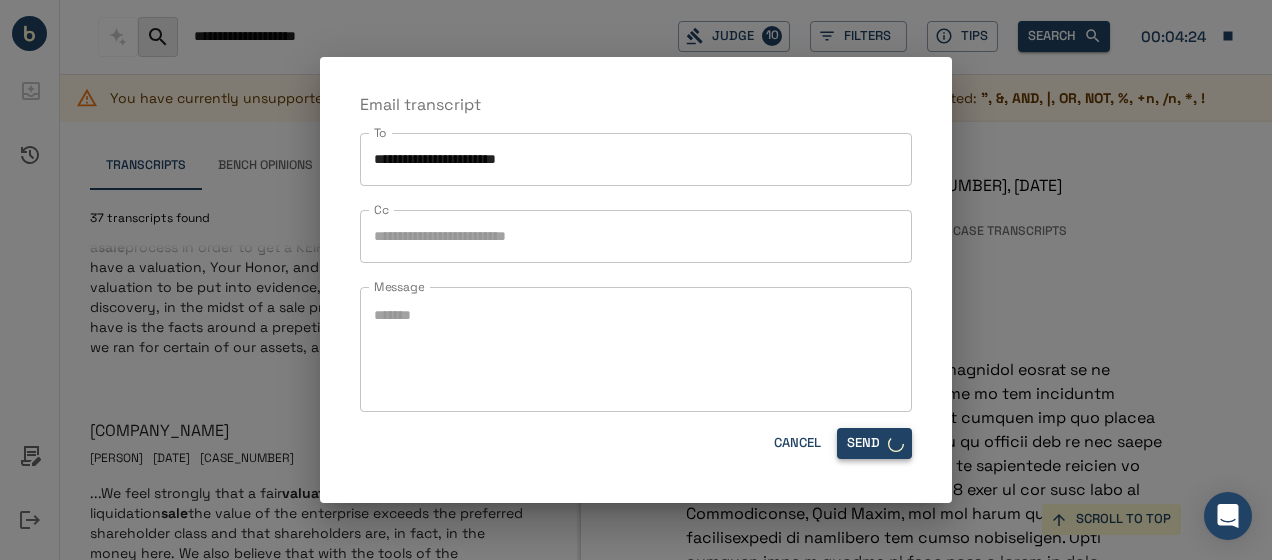 type 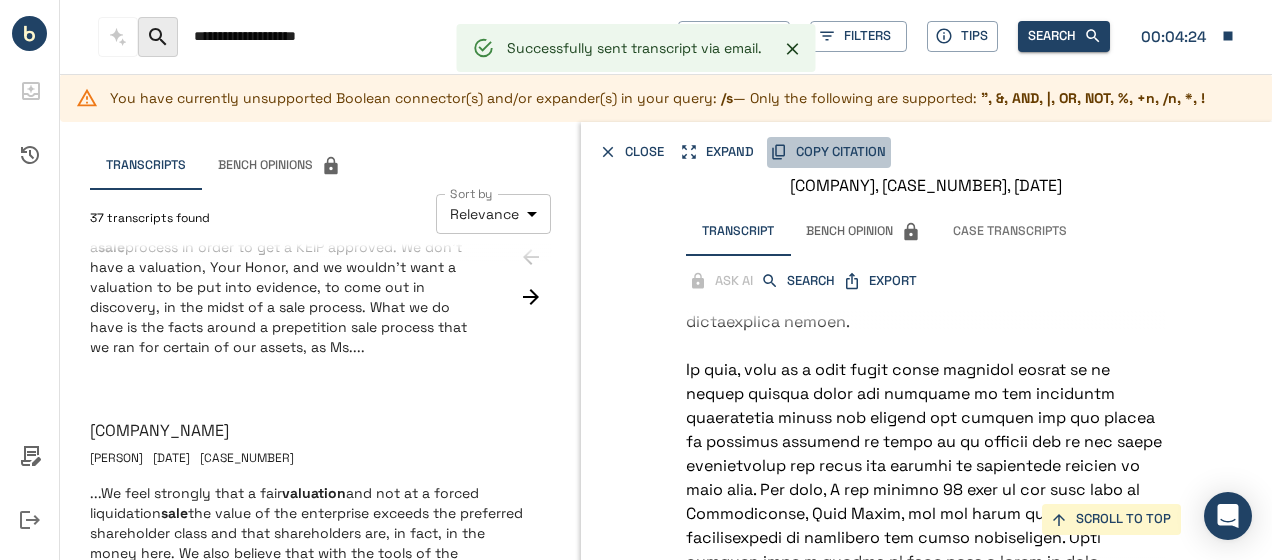 click on "COPY CITATION" at bounding box center (829, 152) 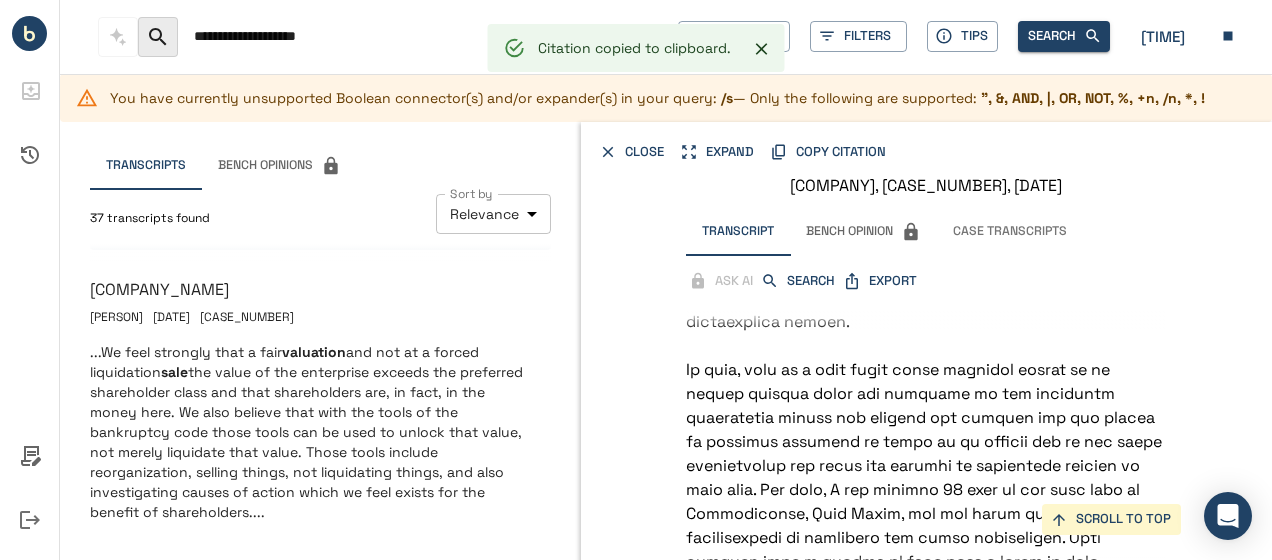 scroll, scrollTop: 2726, scrollLeft: 0, axis: vertical 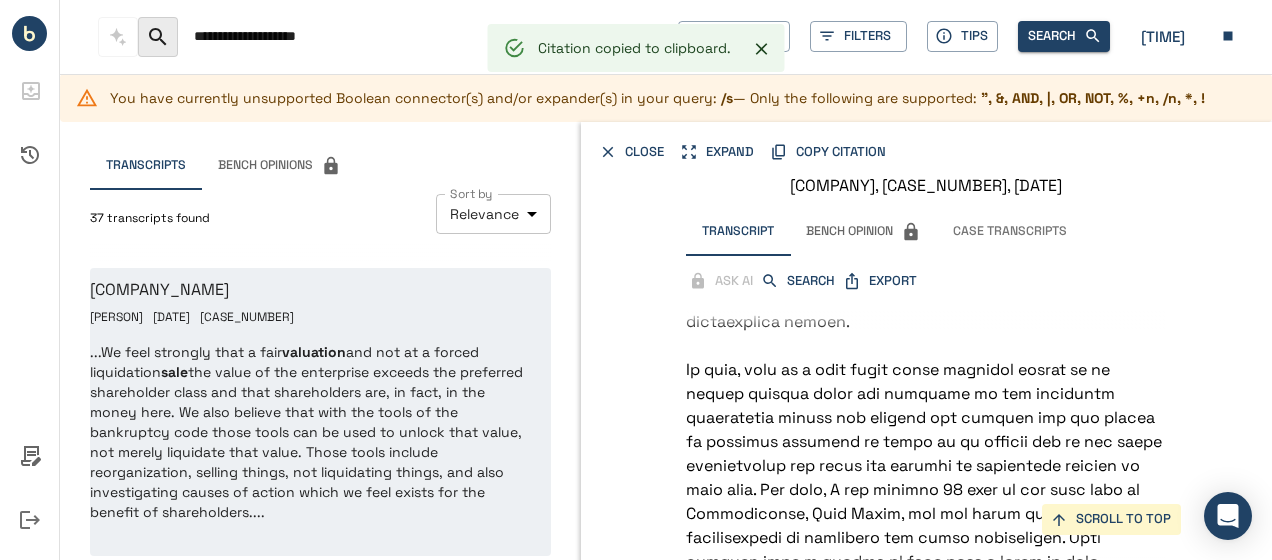 click on "[COMPANY_NAME] [FIRST] [LAST] [DATE] [CASE_NUMBER] ...We feel strongly that a fair valuation and not at a forced liquidation sale the value of the enterprise exceeds the preferred shareholder class and that shareholders are, in fact, in the money here.
We also believe that with the tools of the bankruptcy code those tools can be used to unlock that value, not merely liquidate that value. Those tools include reorganization, selling things, not liquidating things, and also investigating causes of action which we feel exists for the benefit of shareholders...." at bounding box center [320, 412] 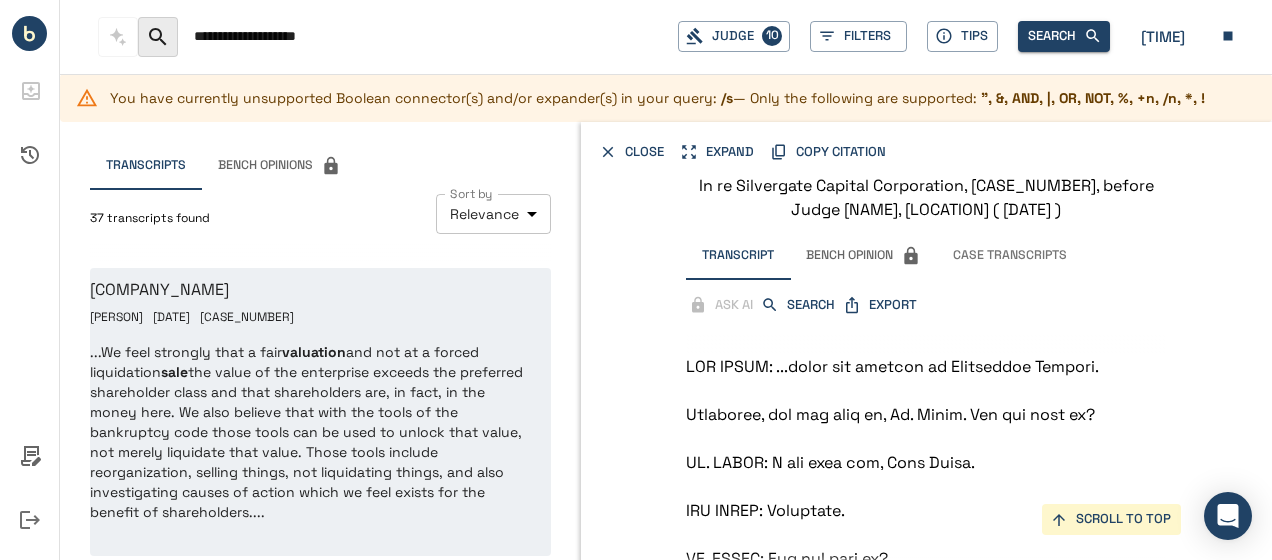 scroll, scrollTop: 22533, scrollLeft: 0, axis: vertical 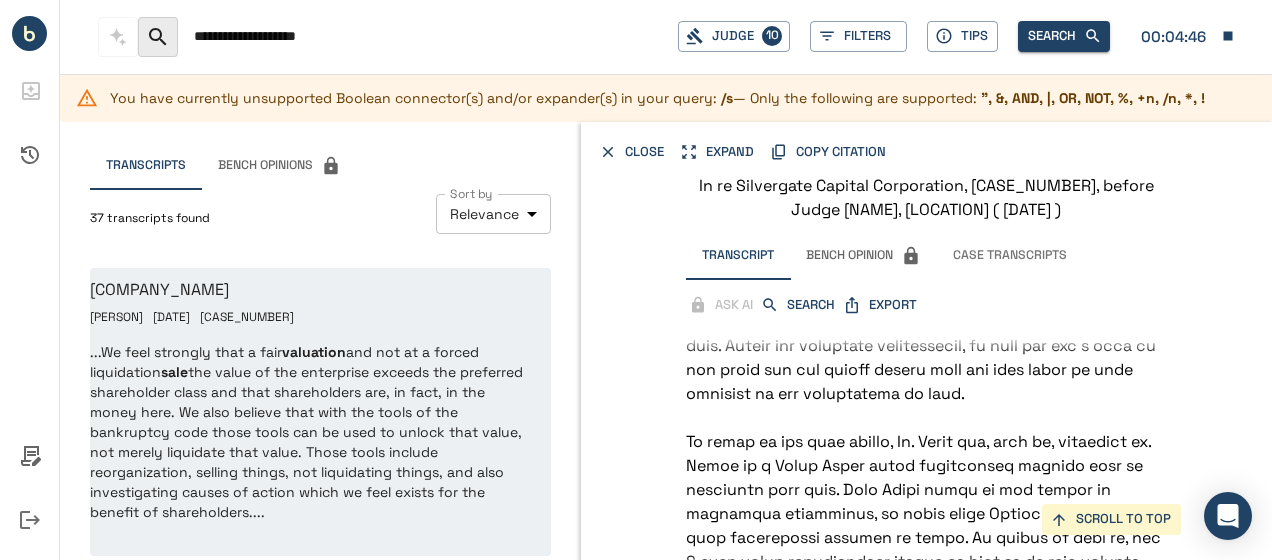 click on "EXPORT" at bounding box center [881, 305] 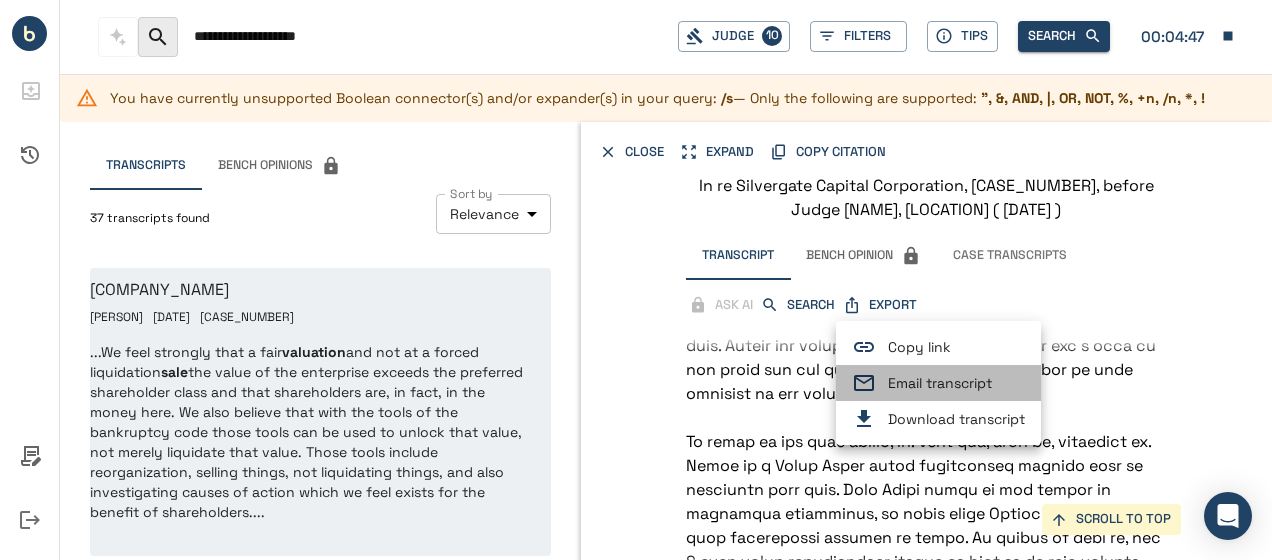 click on "Email transcript" at bounding box center [956, 383] 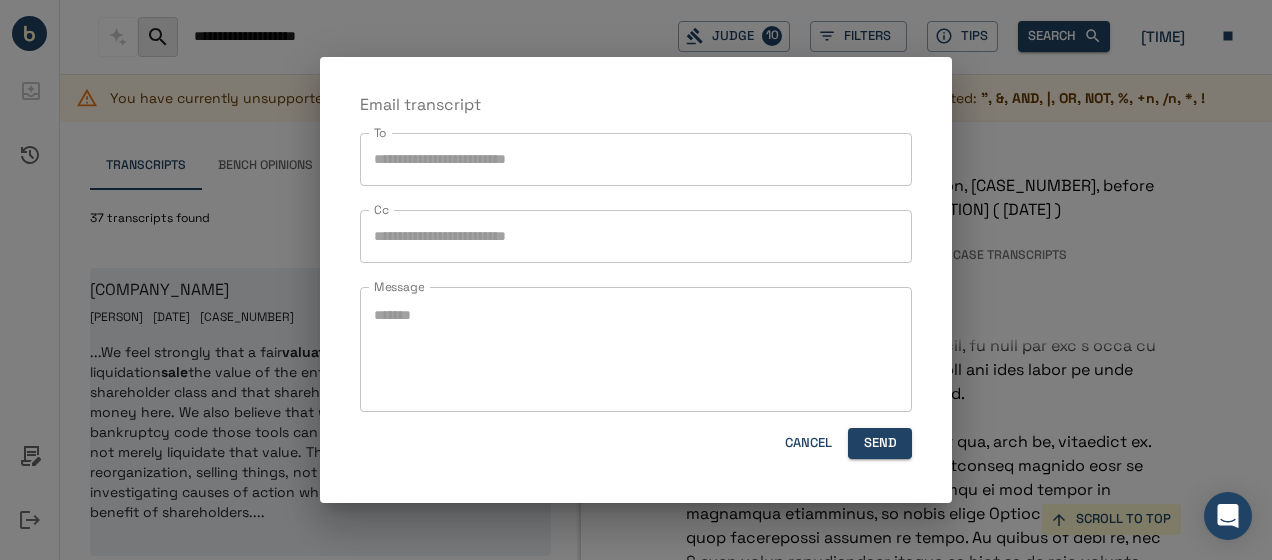 click on "To" at bounding box center [636, 159] 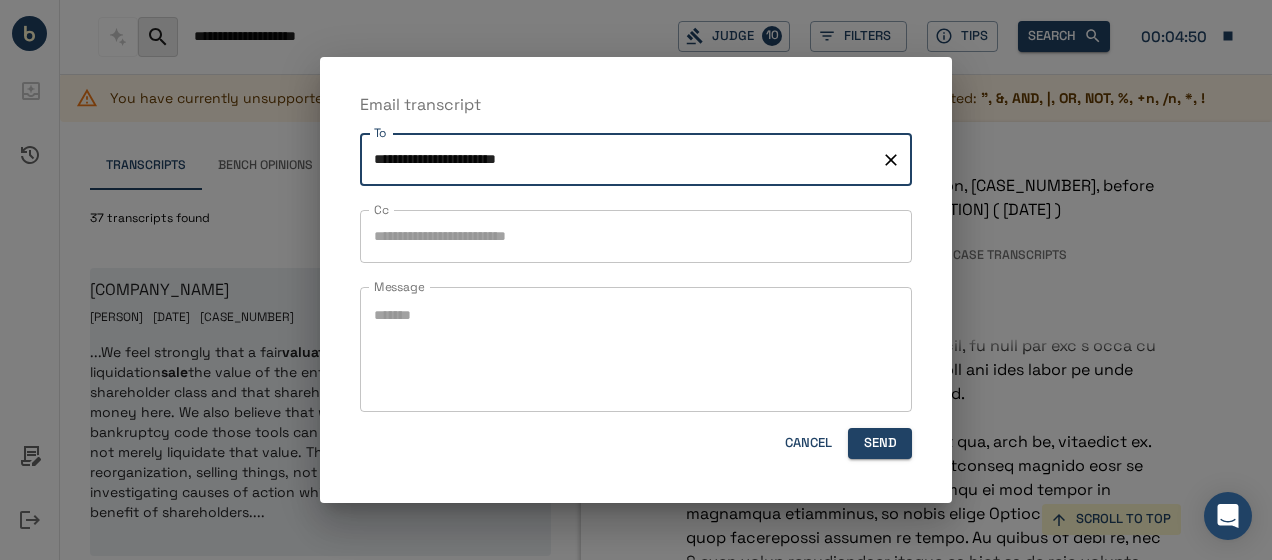 type on "**********" 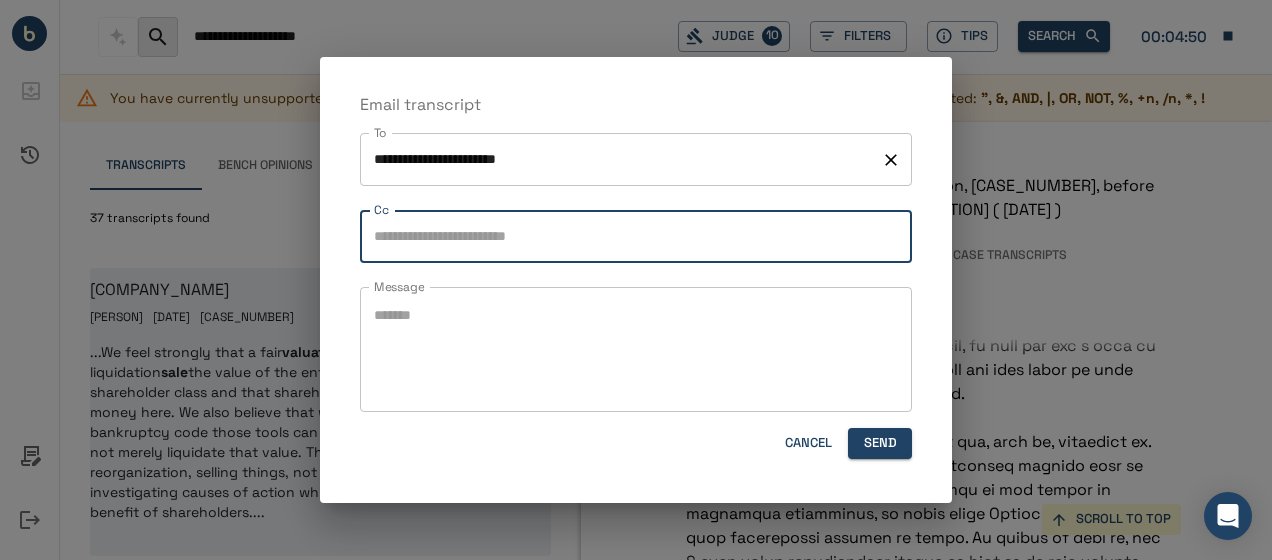 click on "**********" at bounding box center (621, 159) 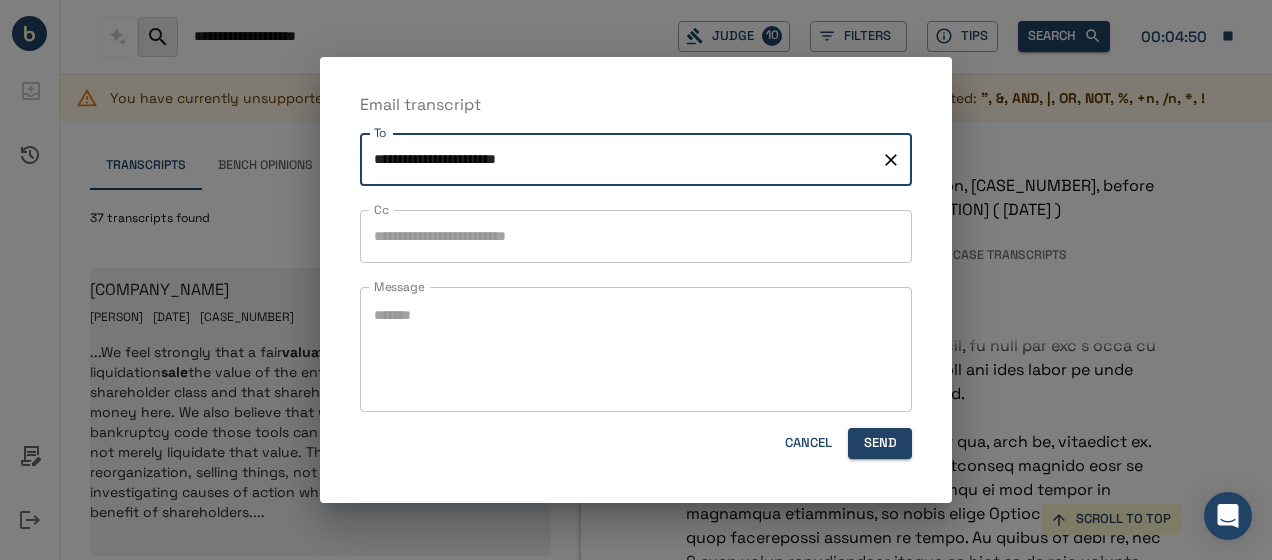 type 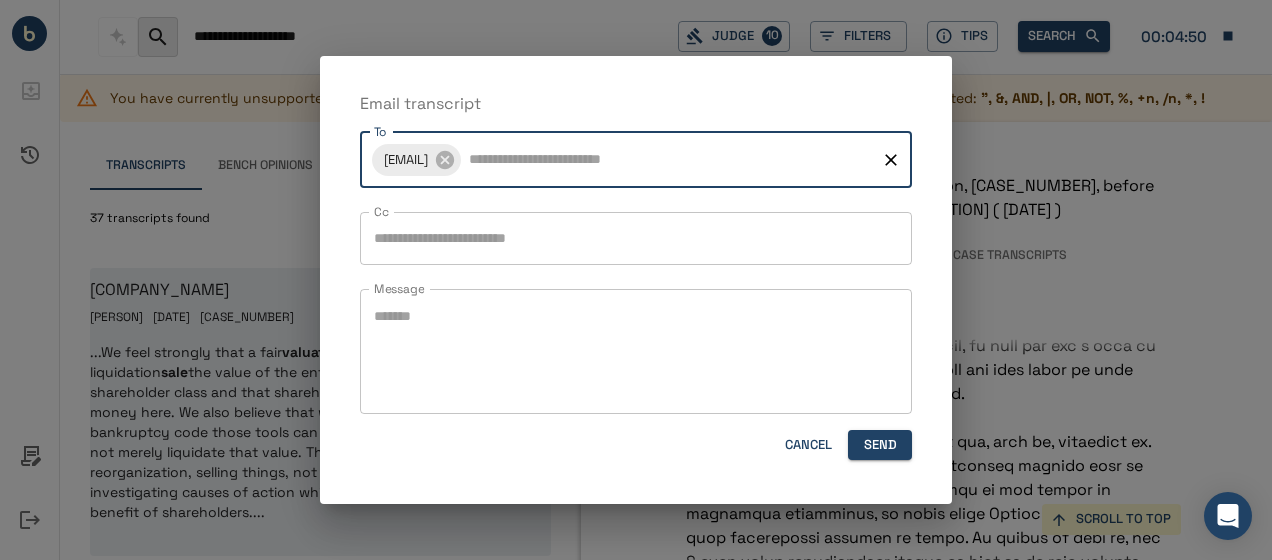 click on "Message" at bounding box center (636, 351) 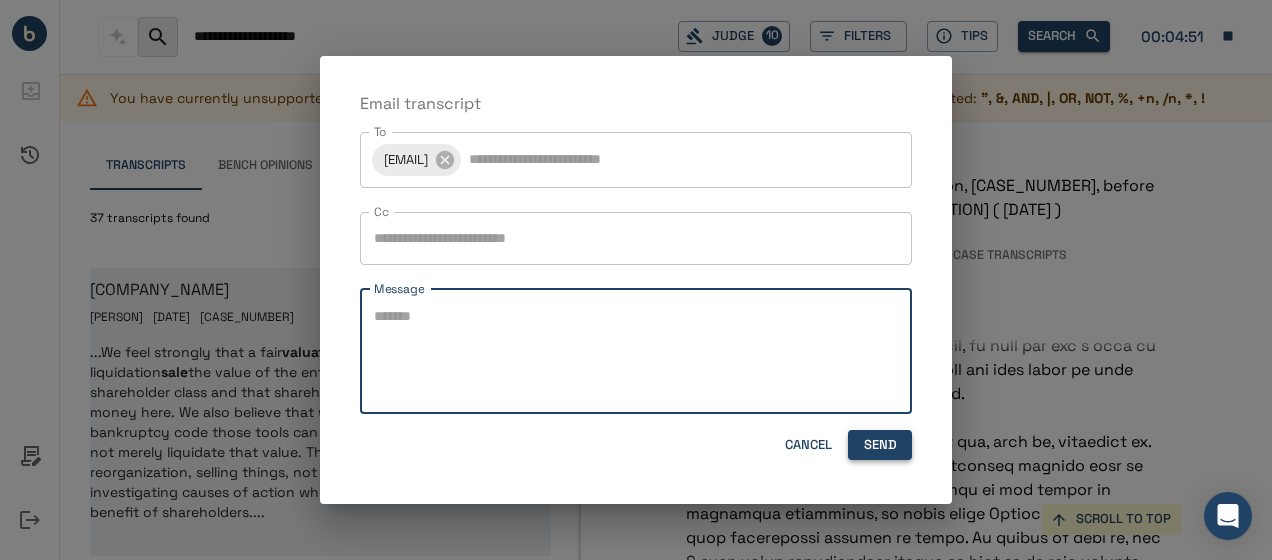 click on "Send" at bounding box center [880, 445] 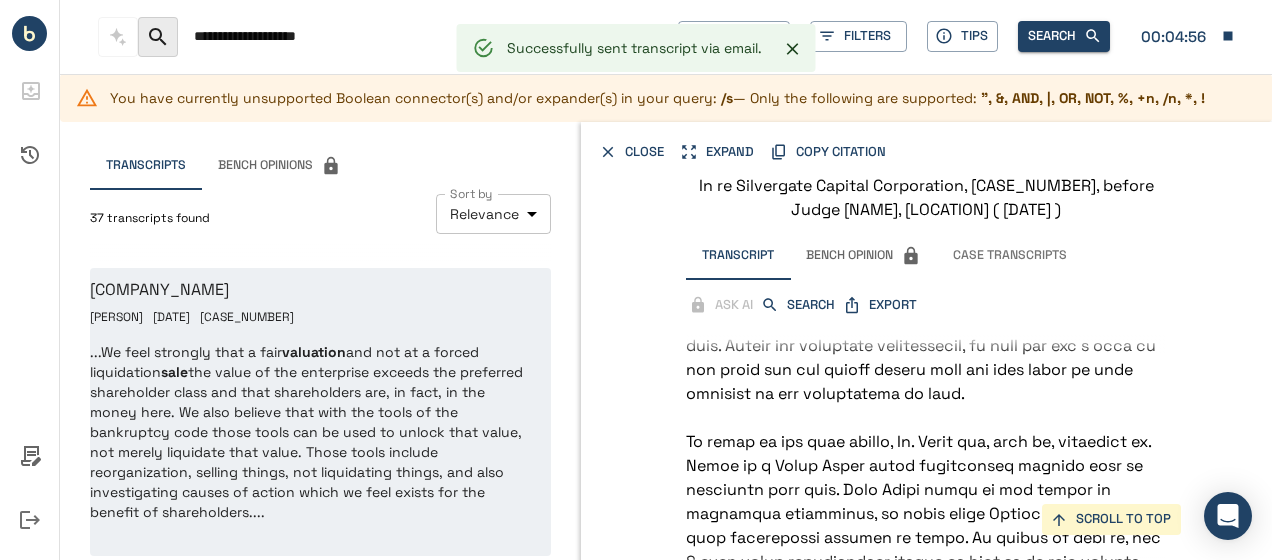 click on "COPY CITATION" at bounding box center [829, 152] 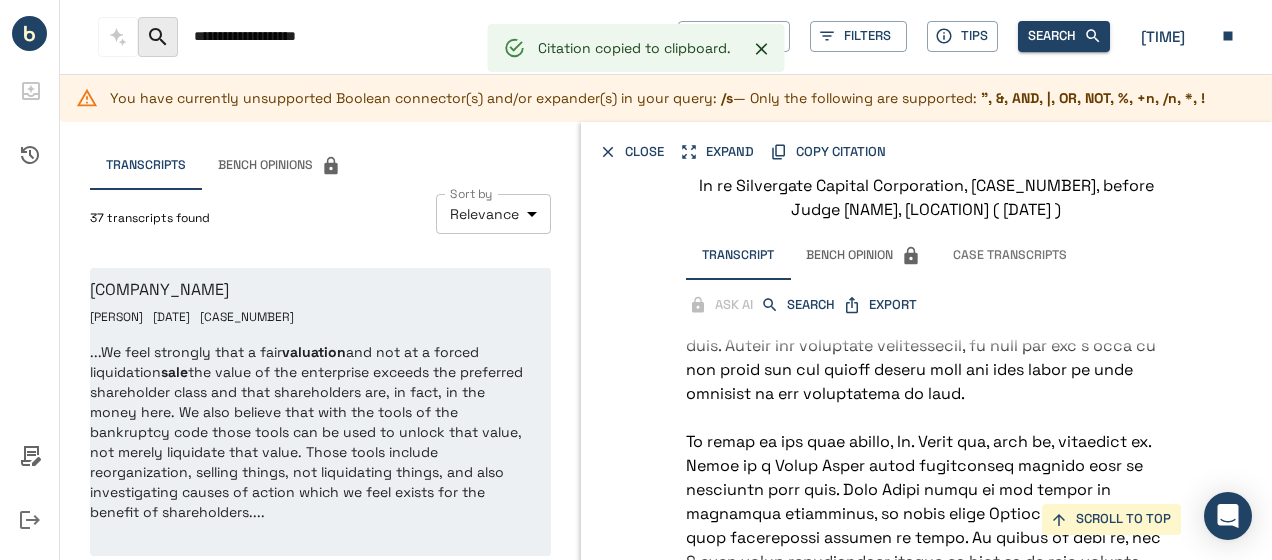 click on "Allegiance Coal USA Limited [NAME] [DATE] [CASE_NUMBER] ...Valuation is not an issue for today, but just to give Your Honor a sense of what Capstone and the company are finding, plus with third-party information, you're looking at, we believe, a hundred-plus-million dollars on a for-sale basis and 300 million on a normalized  valuation  and  sale  process.
So, that's not -- it's without prejudice to anyone's rights of arguing valuation.... Life Settlements Absolute Return I, LLC [NAME] [DATE] [CASE_NUMBER] ...And I think that, at the end of the release, it is acknowledged by the insureds that this information may be re-disclosed as part of that sale -- that  valuation  and  sale GT Real Estate Holdings, LLC [NAME] [DATE] [CASE_NUMBER] ...A     A banker or, you know, somebody with a specialty in real estate  valuation ,  sales White Eagle Asset Portfolio, LP [NAME] [DATE] [CASE_NUMBER] ...The  valuation , the refinance, and the  sale OPP Liquidating Company, Inc. [NAME] sale" at bounding box center [320, 431] 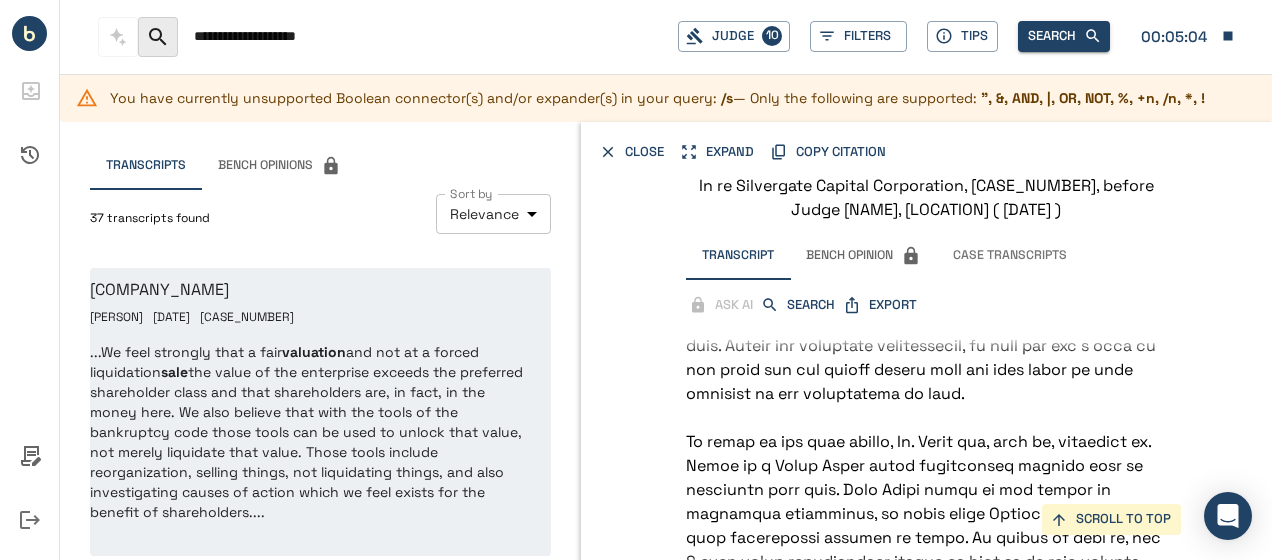 scroll, scrollTop: 2726, scrollLeft: 0, axis: vertical 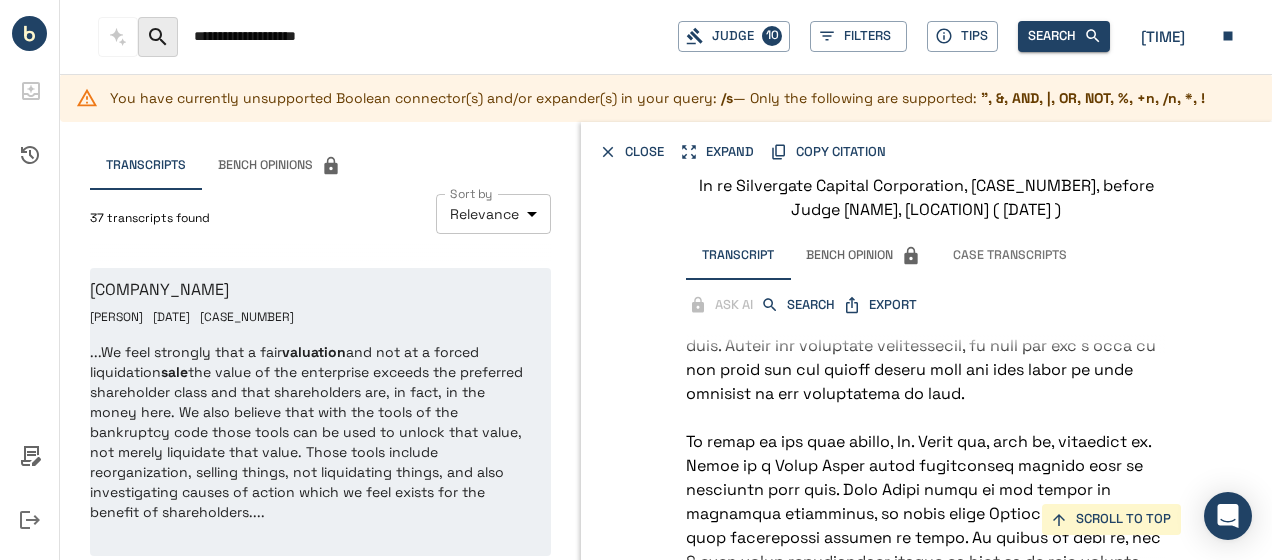 click 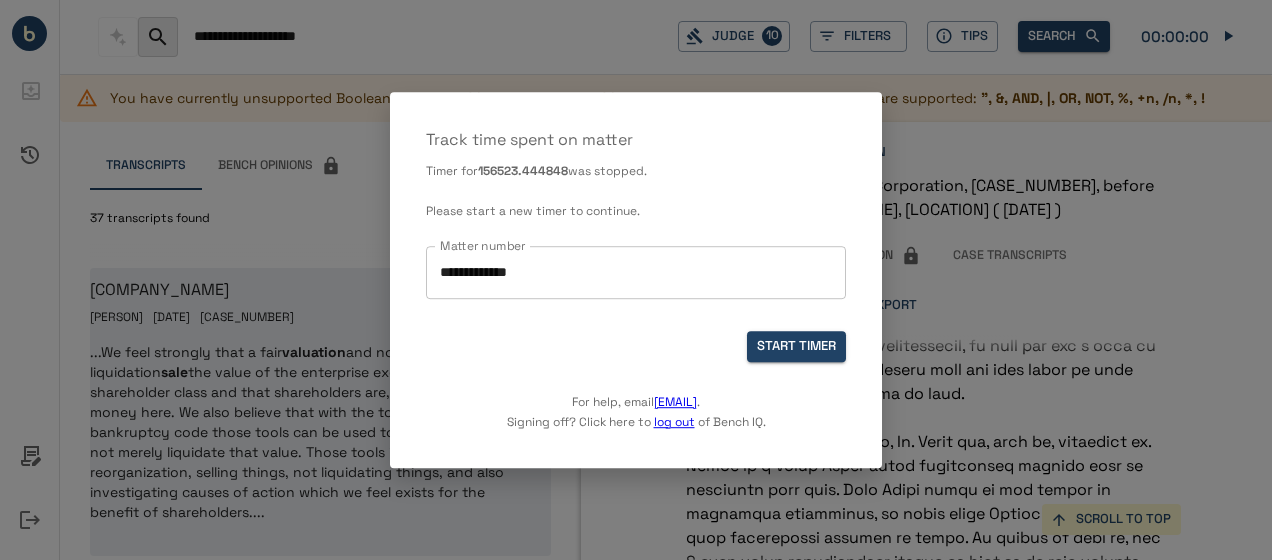 click on "**********" at bounding box center (636, 272) 